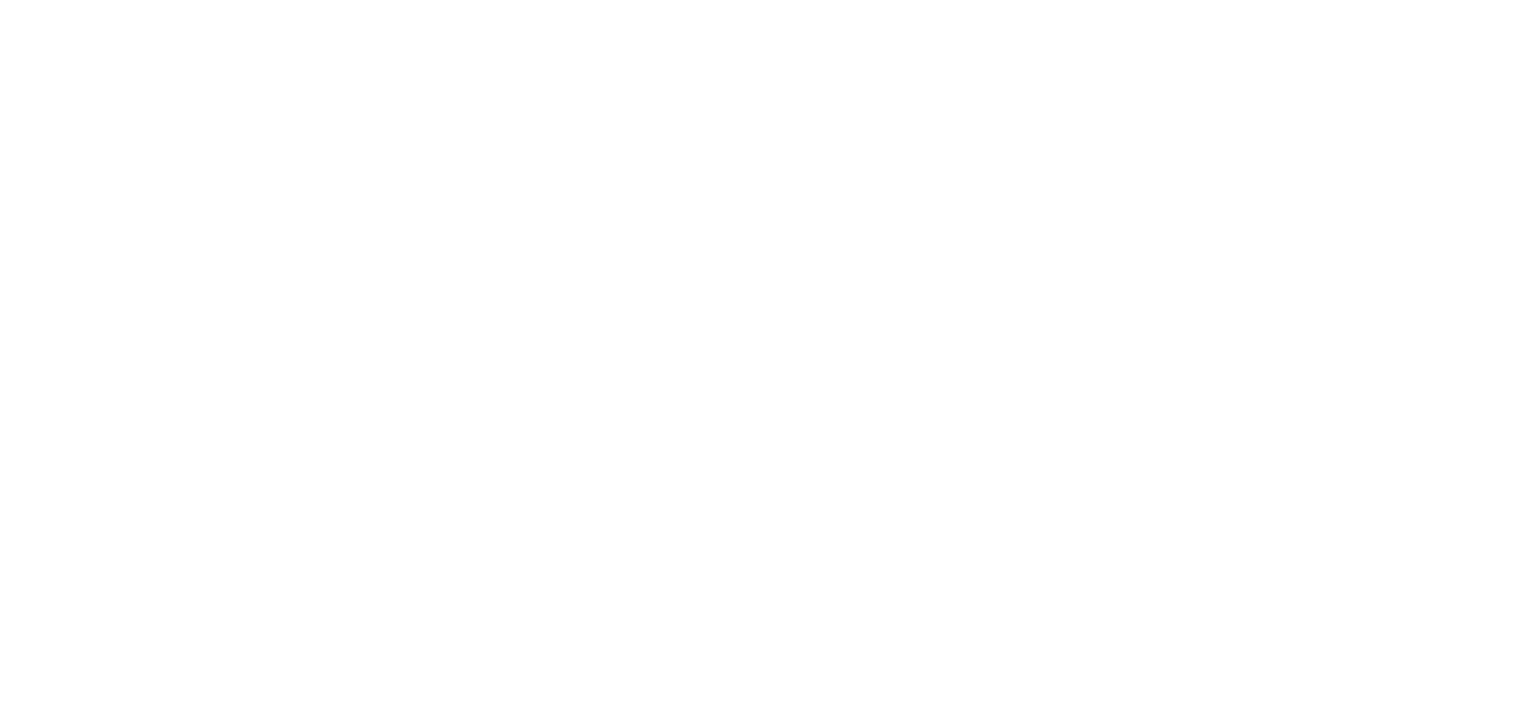 scroll, scrollTop: 0, scrollLeft: 0, axis: both 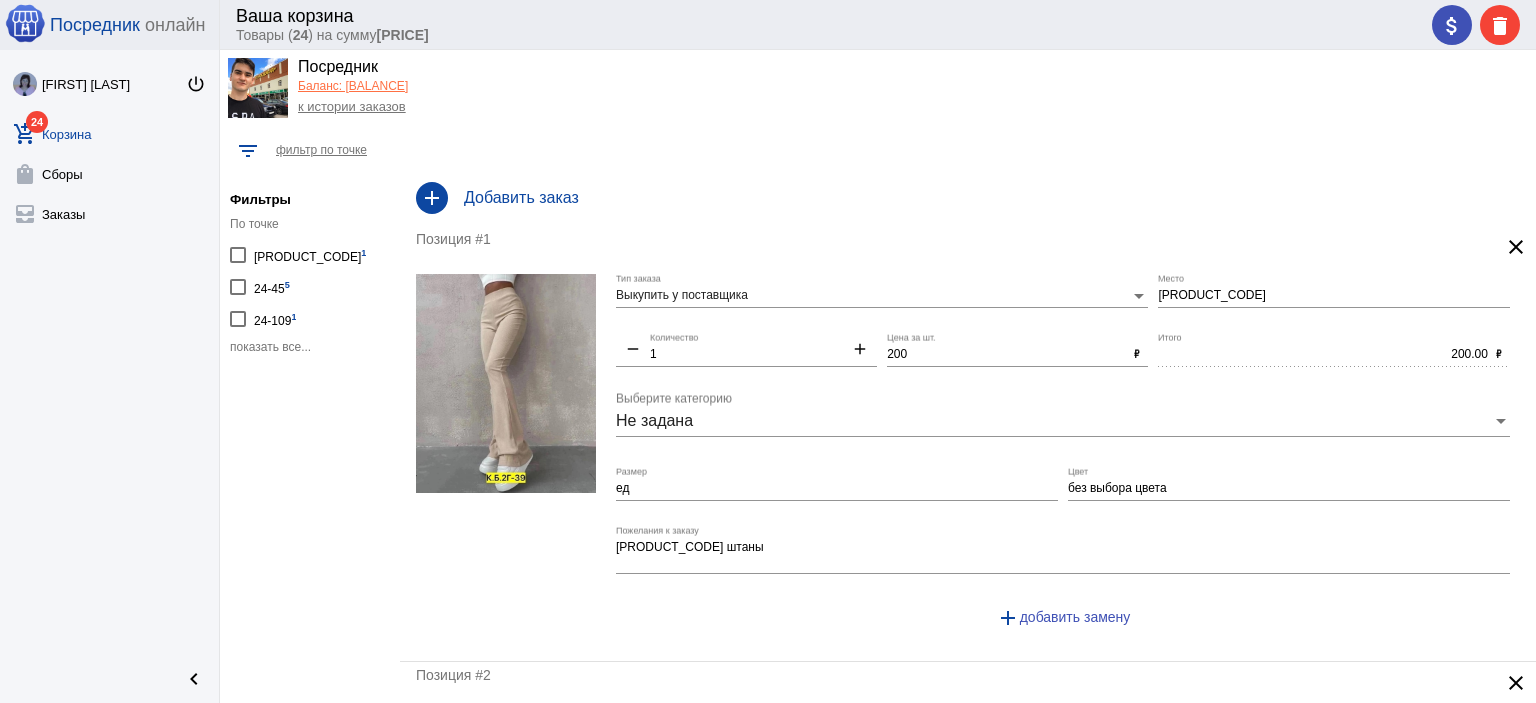 click on "показать все..." 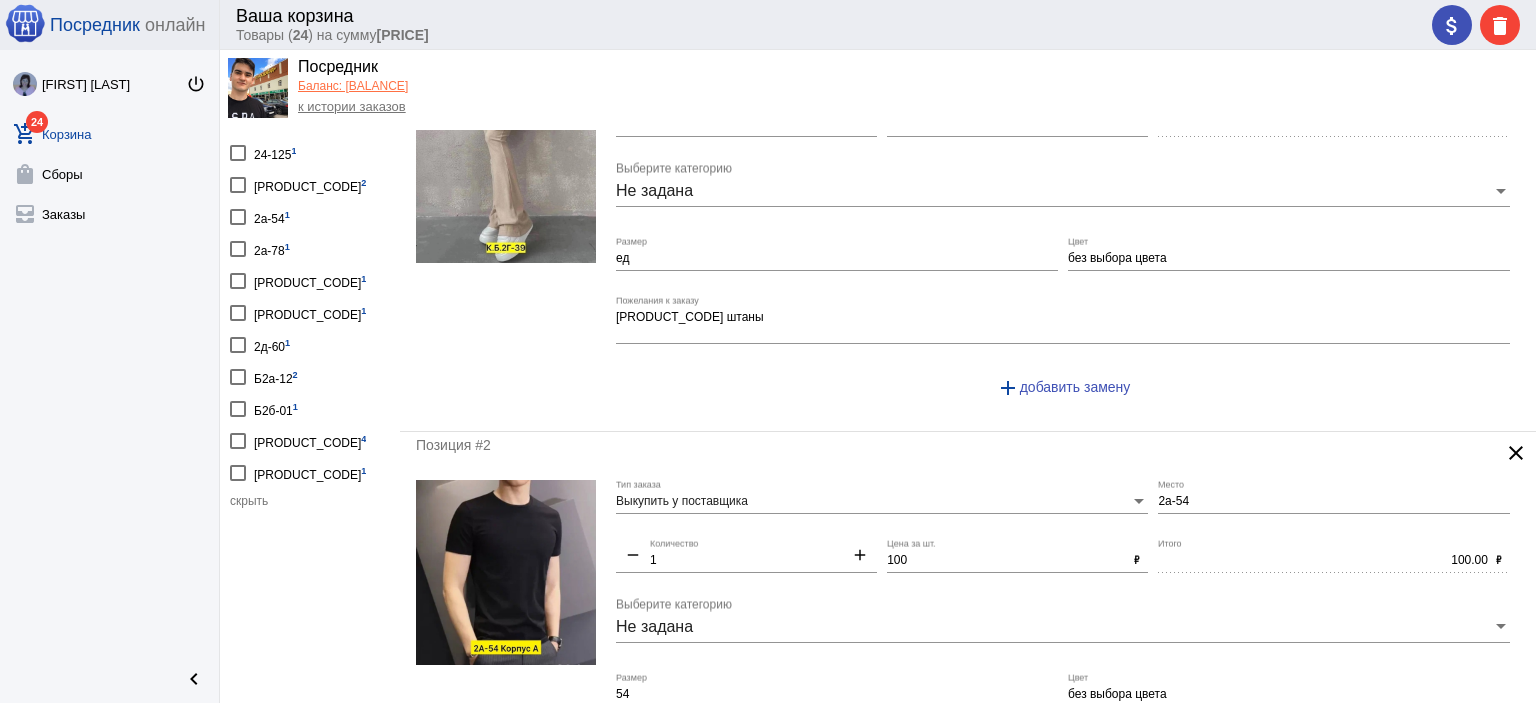 scroll, scrollTop: 0, scrollLeft: 0, axis: both 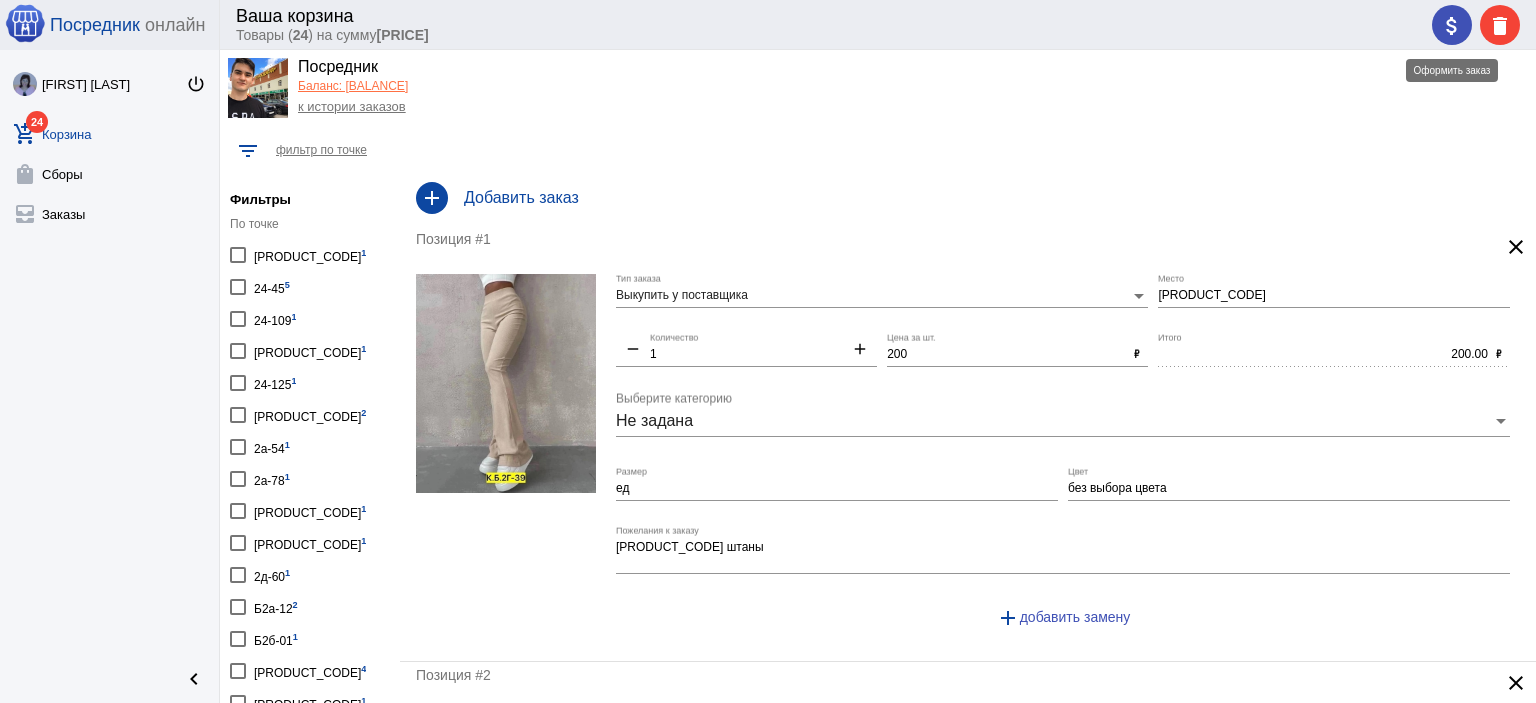 click on "attach_money" 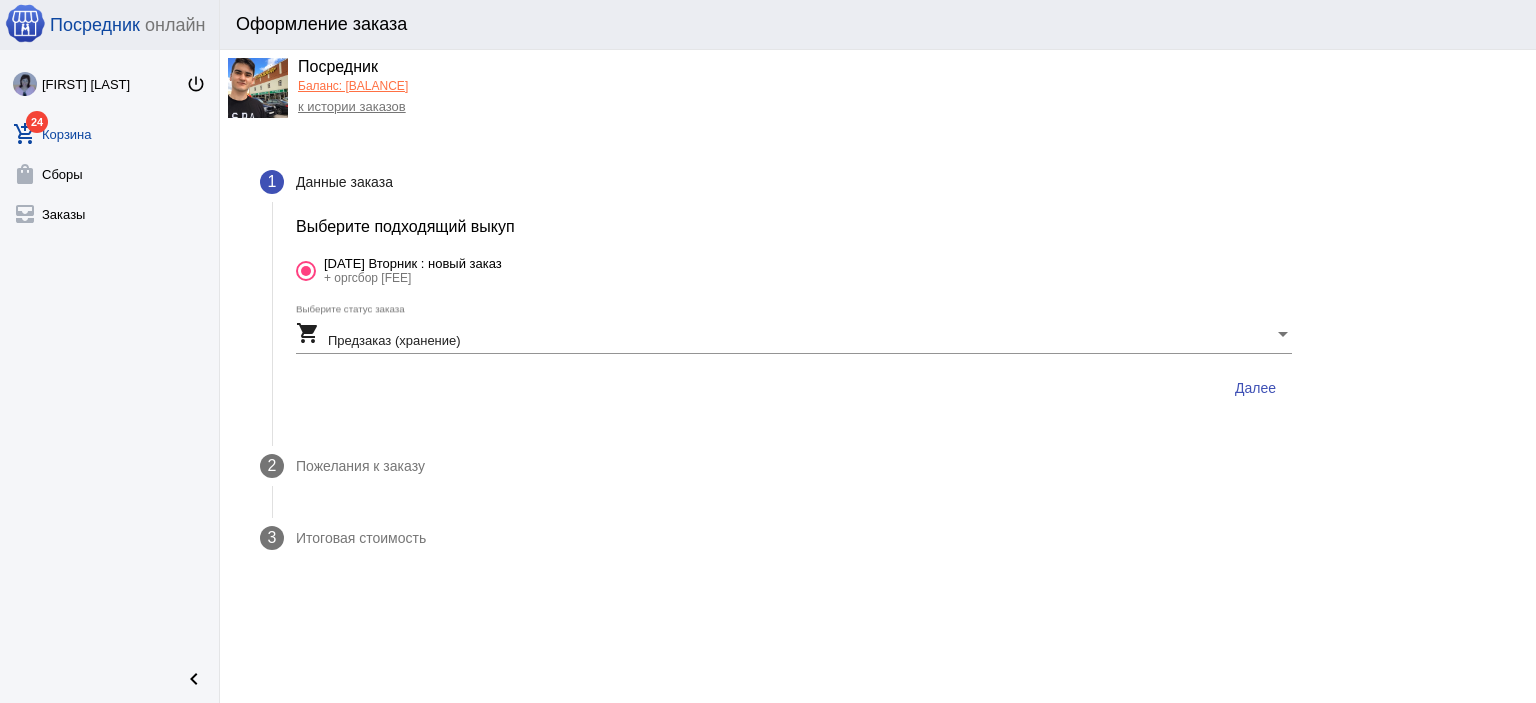 click on "Далее" at bounding box center [1255, 388] 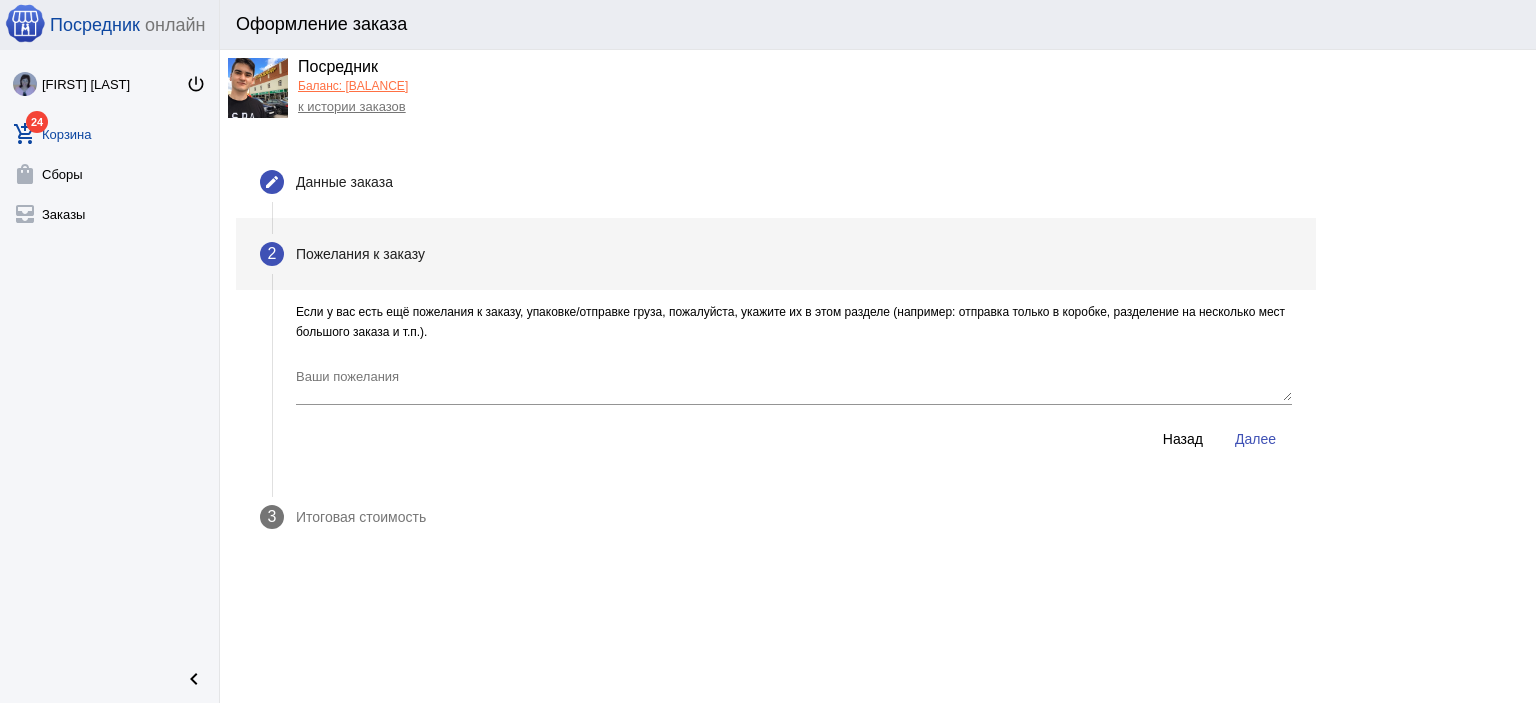 click on "Далее" at bounding box center (1255, 439) 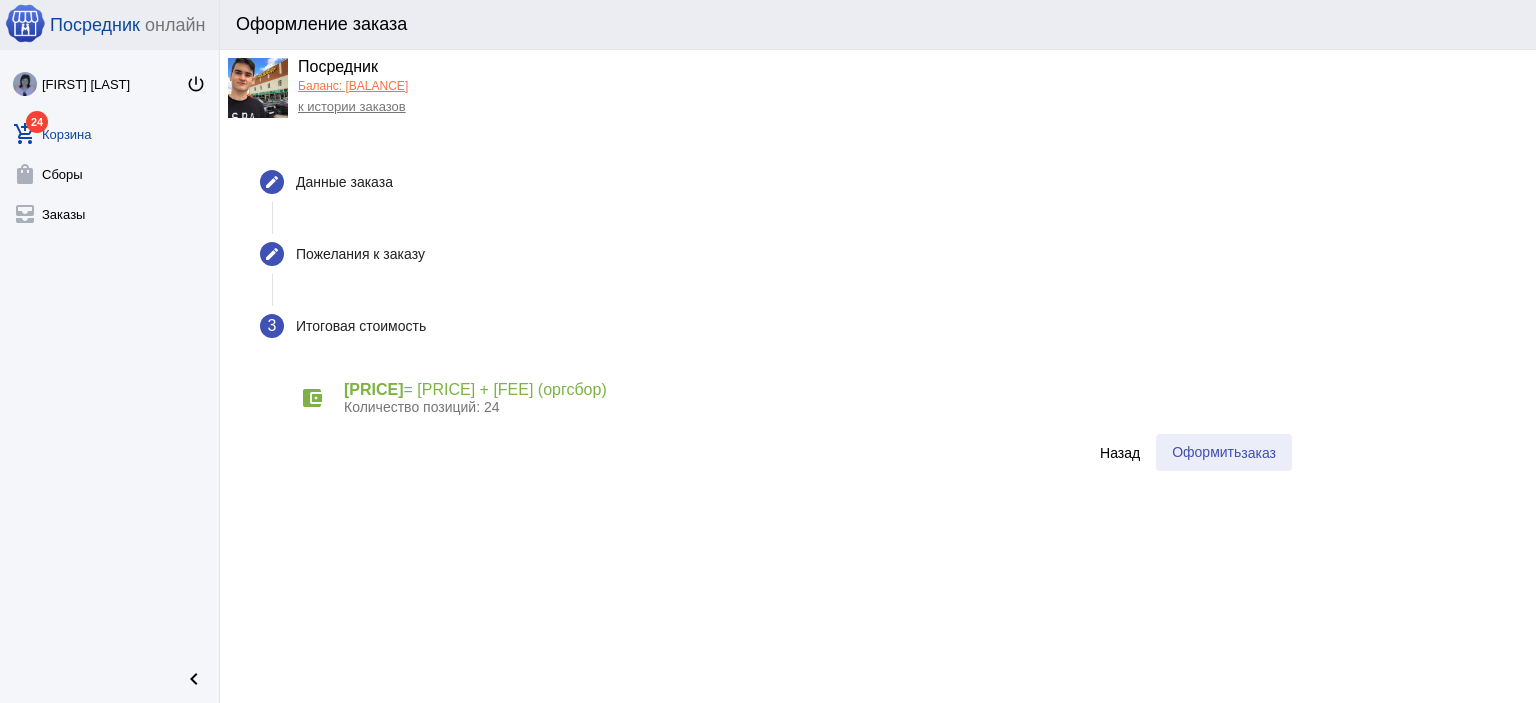 click on "заказ" at bounding box center [1258, 453] 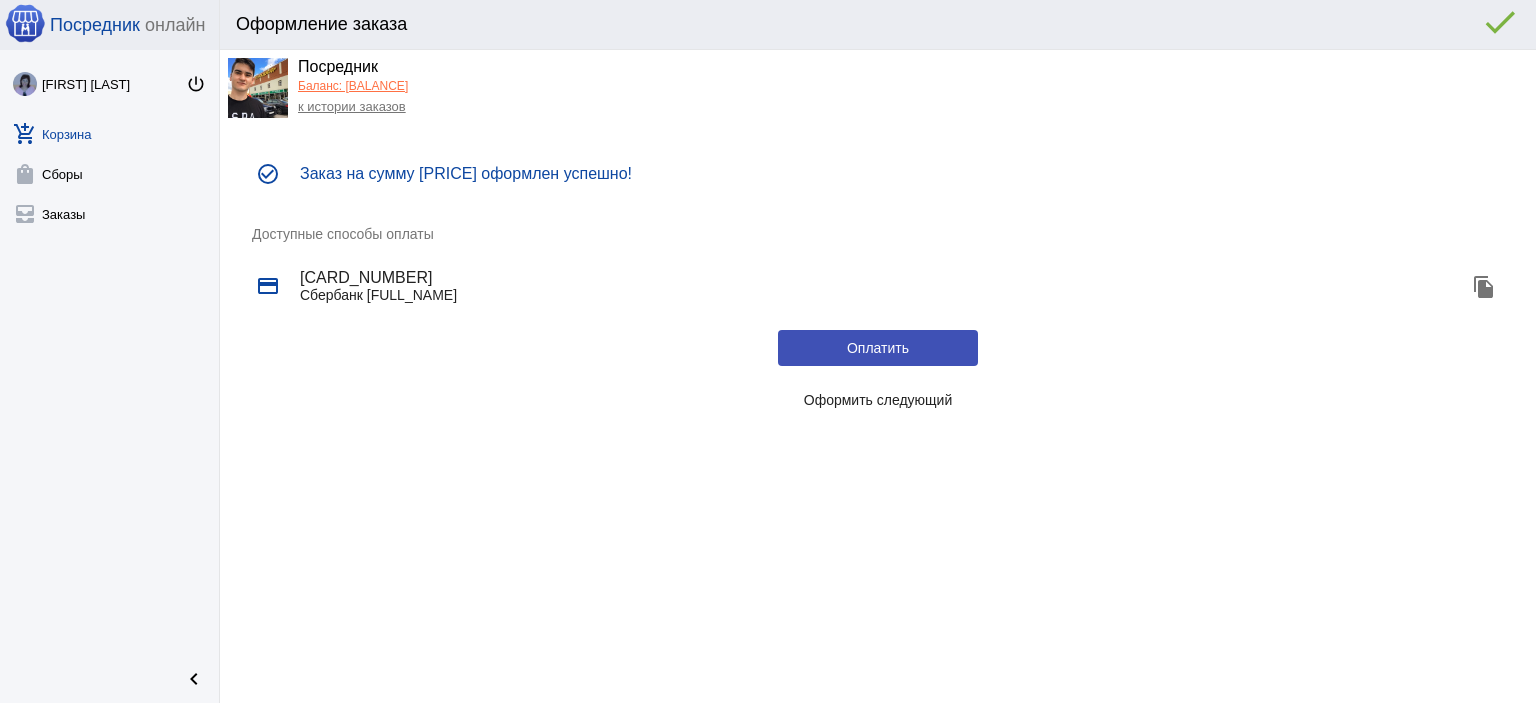 drag, startPoint x: 908, startPoint y: 401, endPoint x: 856, endPoint y: 381, distance: 55.713554 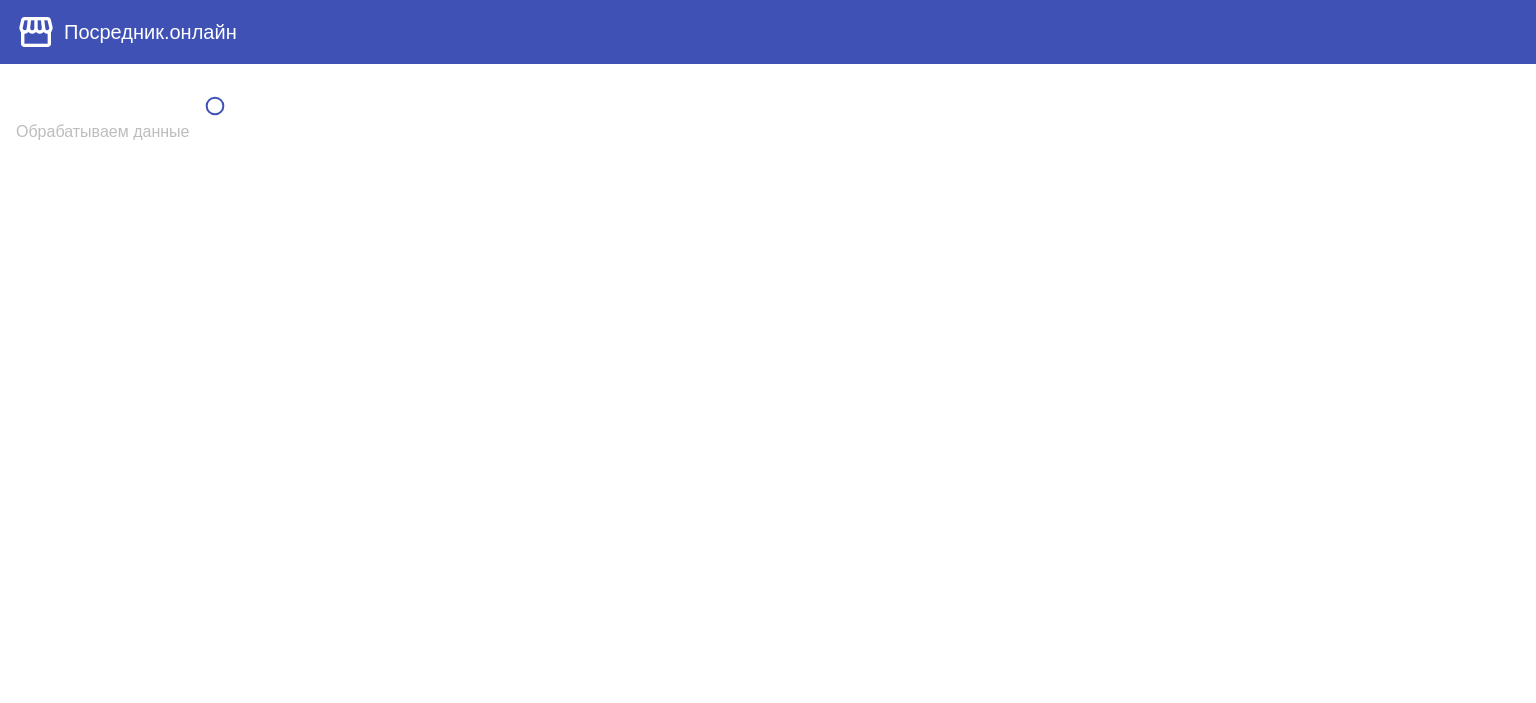 scroll, scrollTop: 0, scrollLeft: 0, axis: both 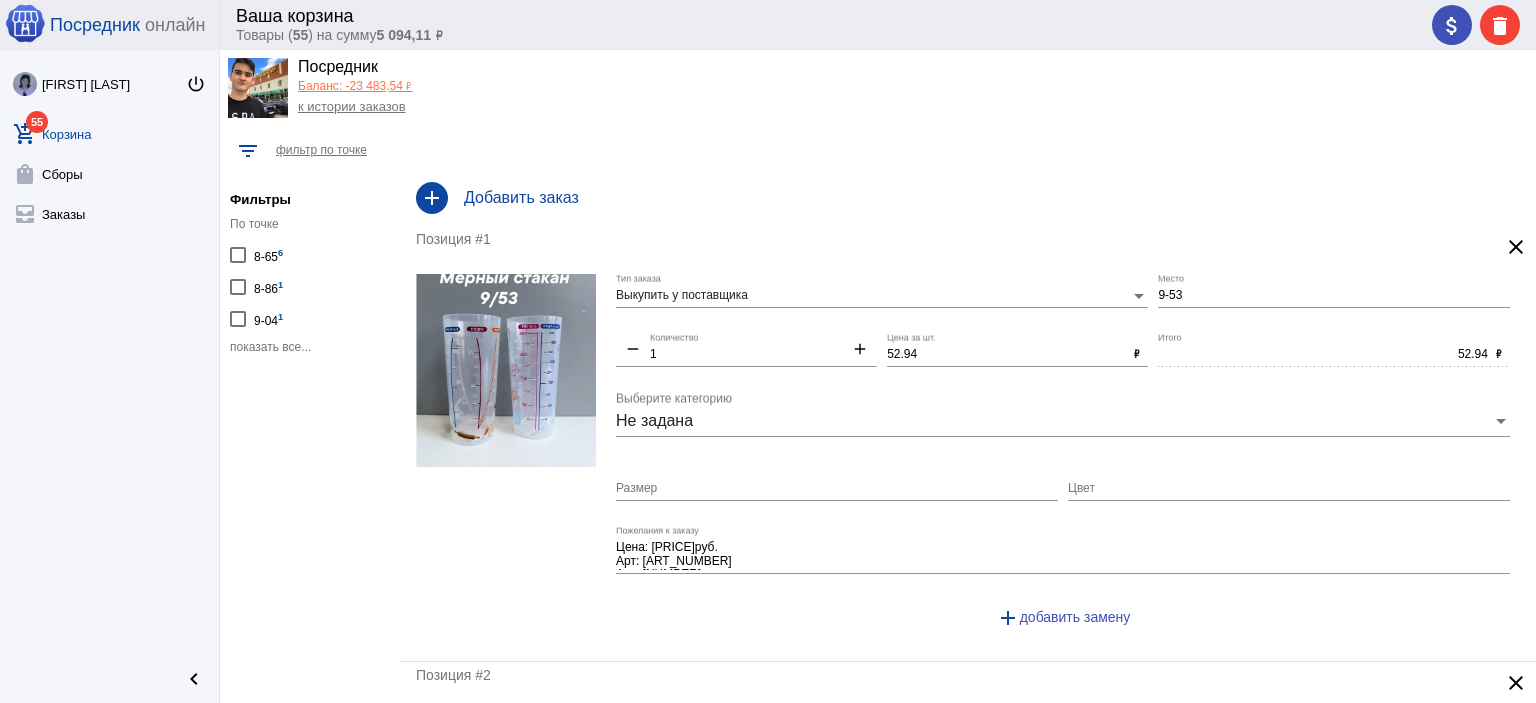 click on "показать все..." 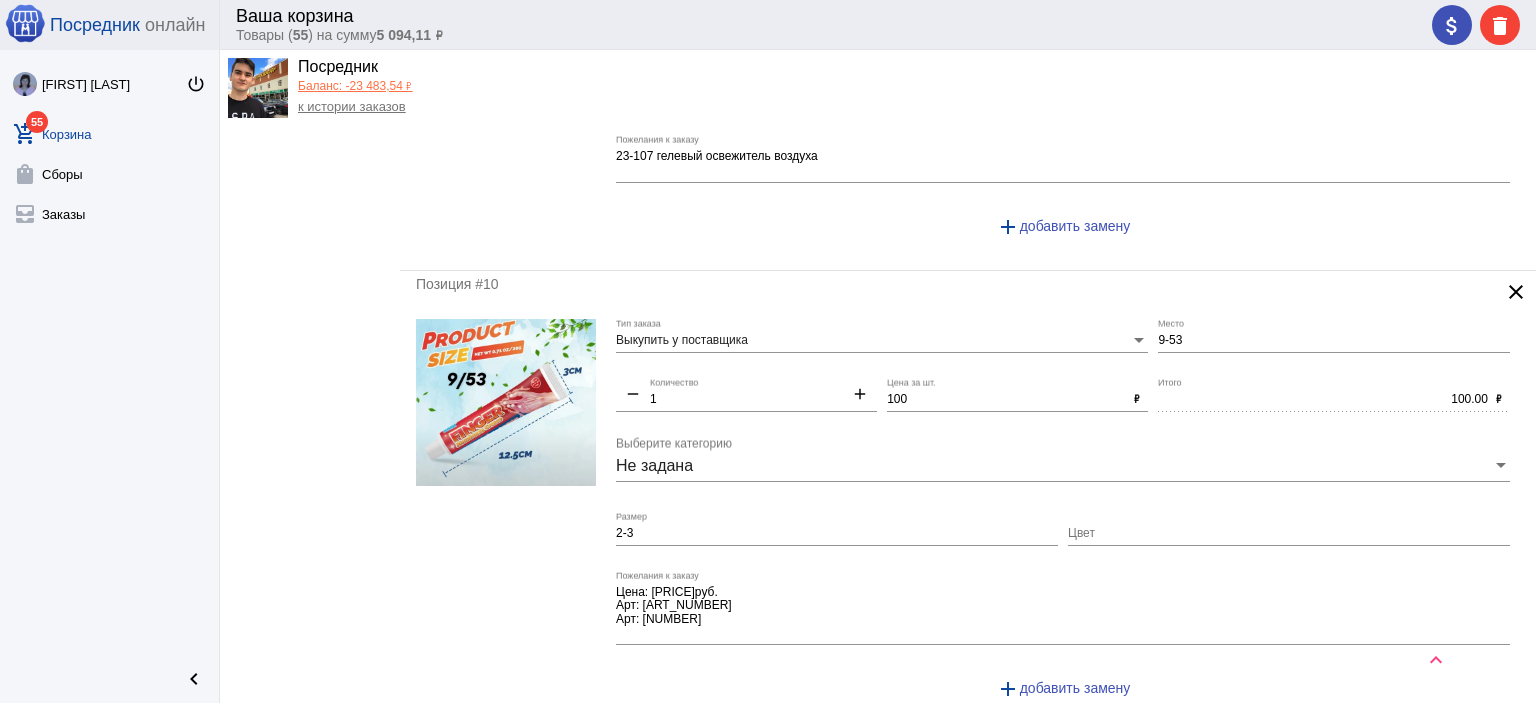 scroll, scrollTop: 4100, scrollLeft: 0, axis: vertical 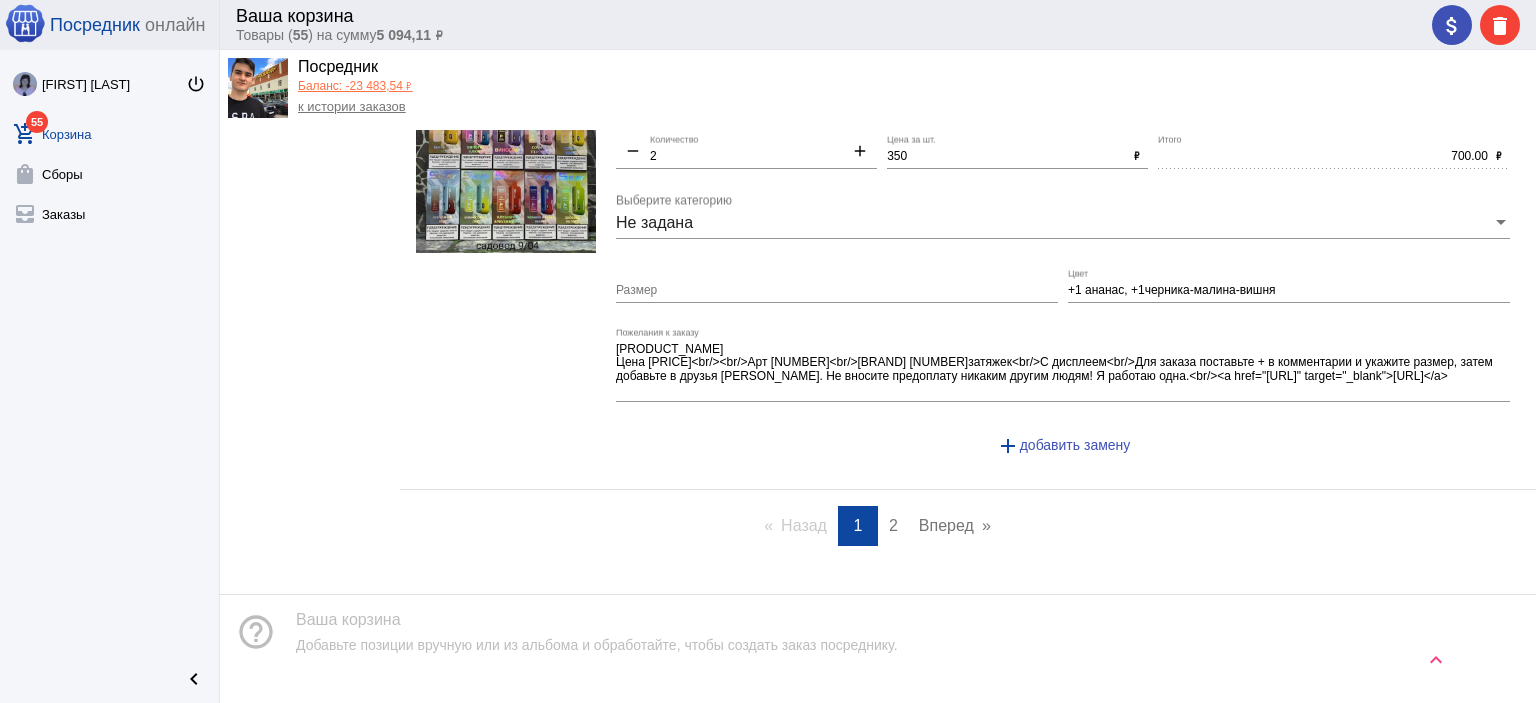 click on "2" at bounding box center [893, 525] 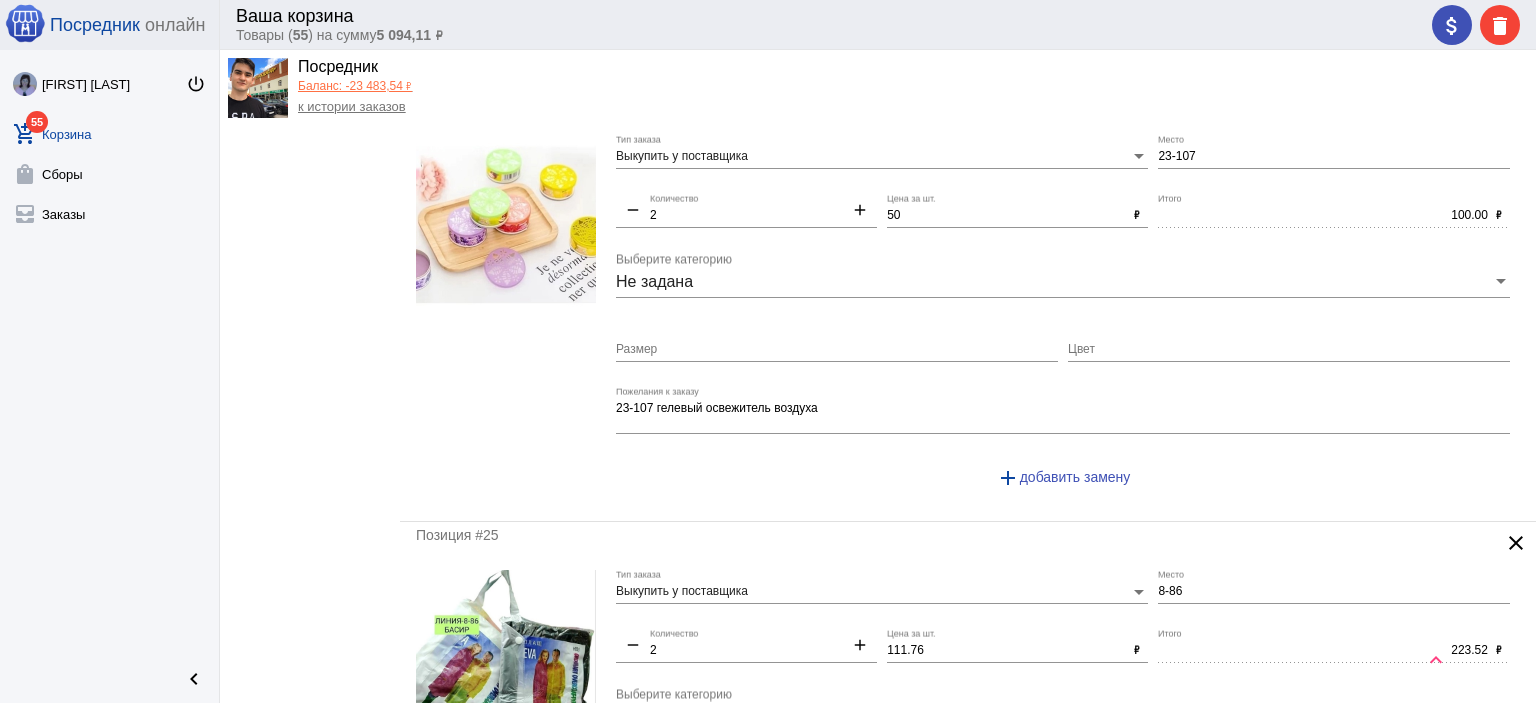 scroll, scrollTop: 1900, scrollLeft: 0, axis: vertical 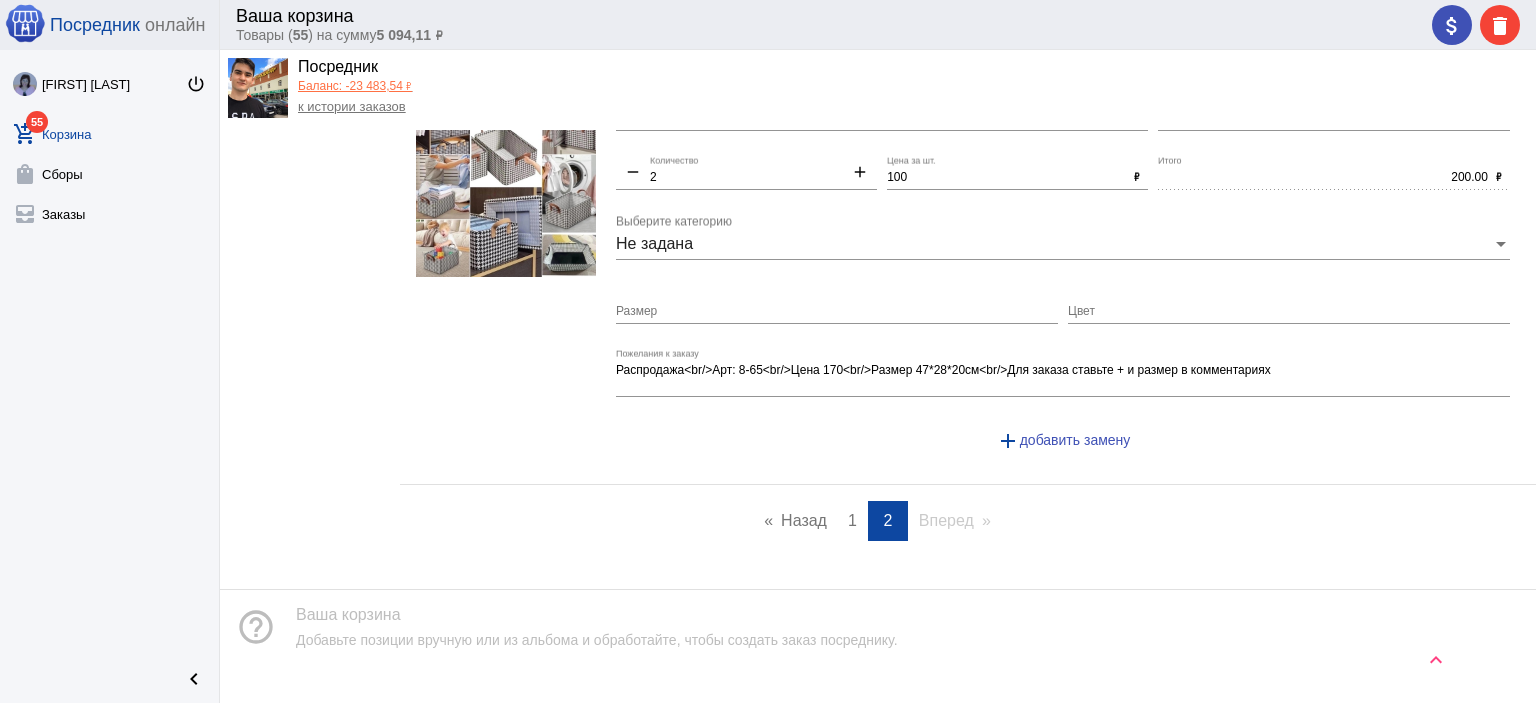 click on "page  1" at bounding box center [852, 521] 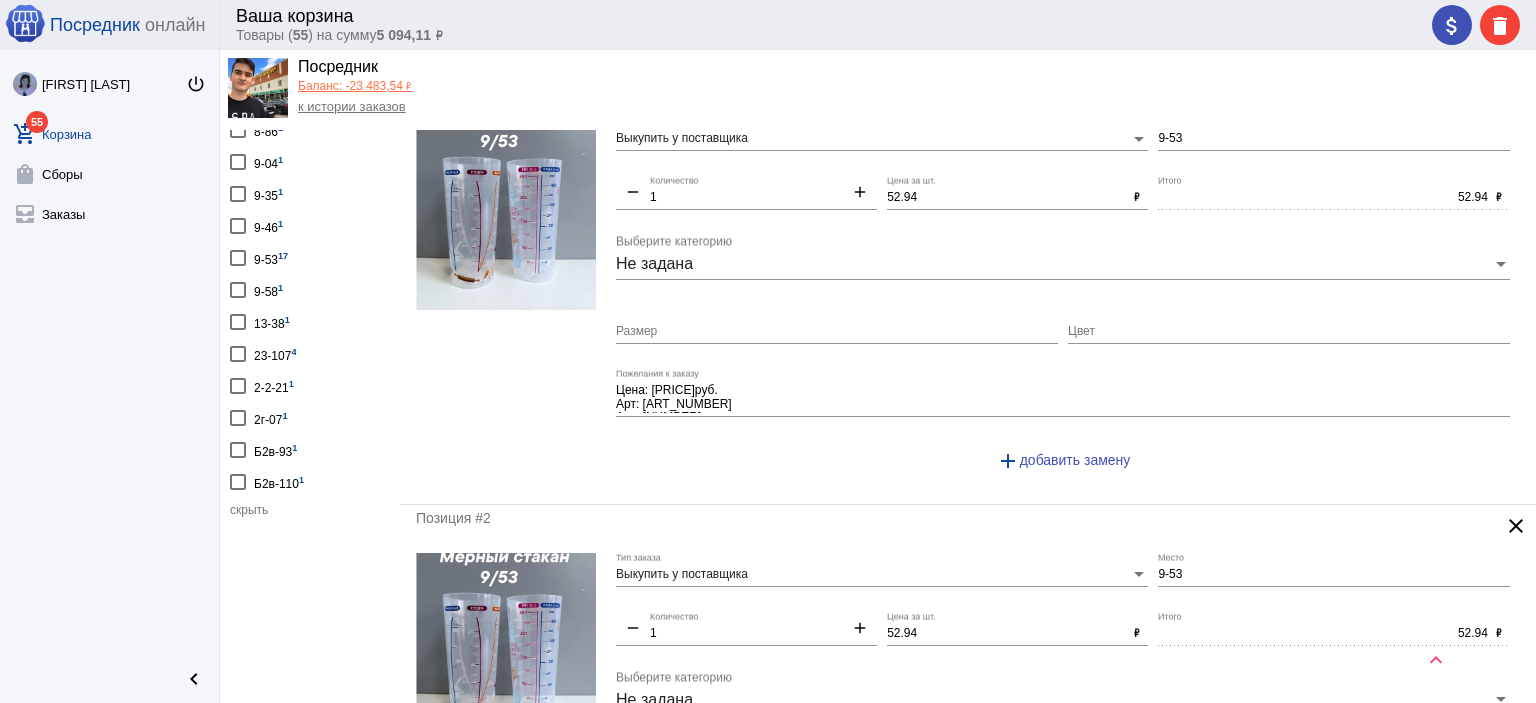 scroll, scrollTop: 0, scrollLeft: 0, axis: both 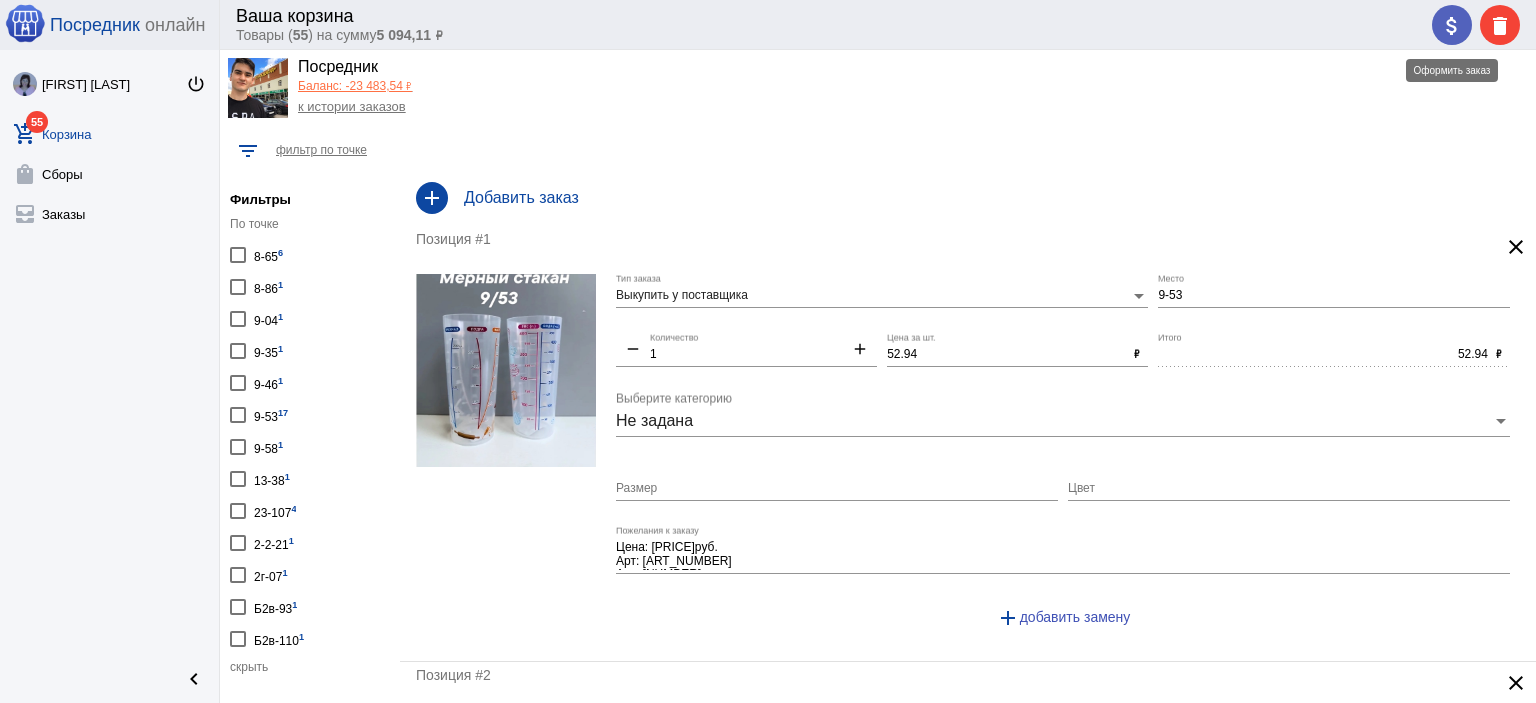 click on "attach_money" 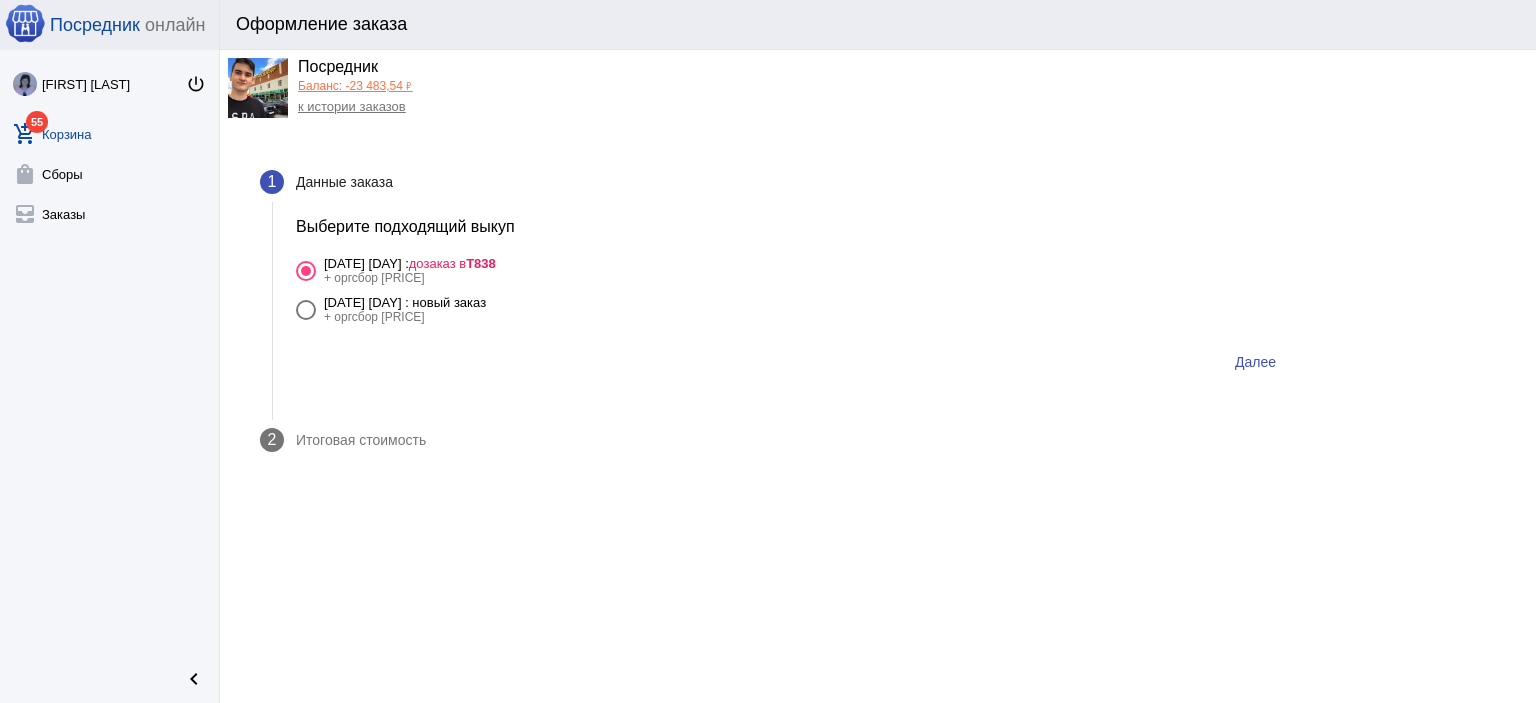 click on "Далее" at bounding box center [1255, 362] 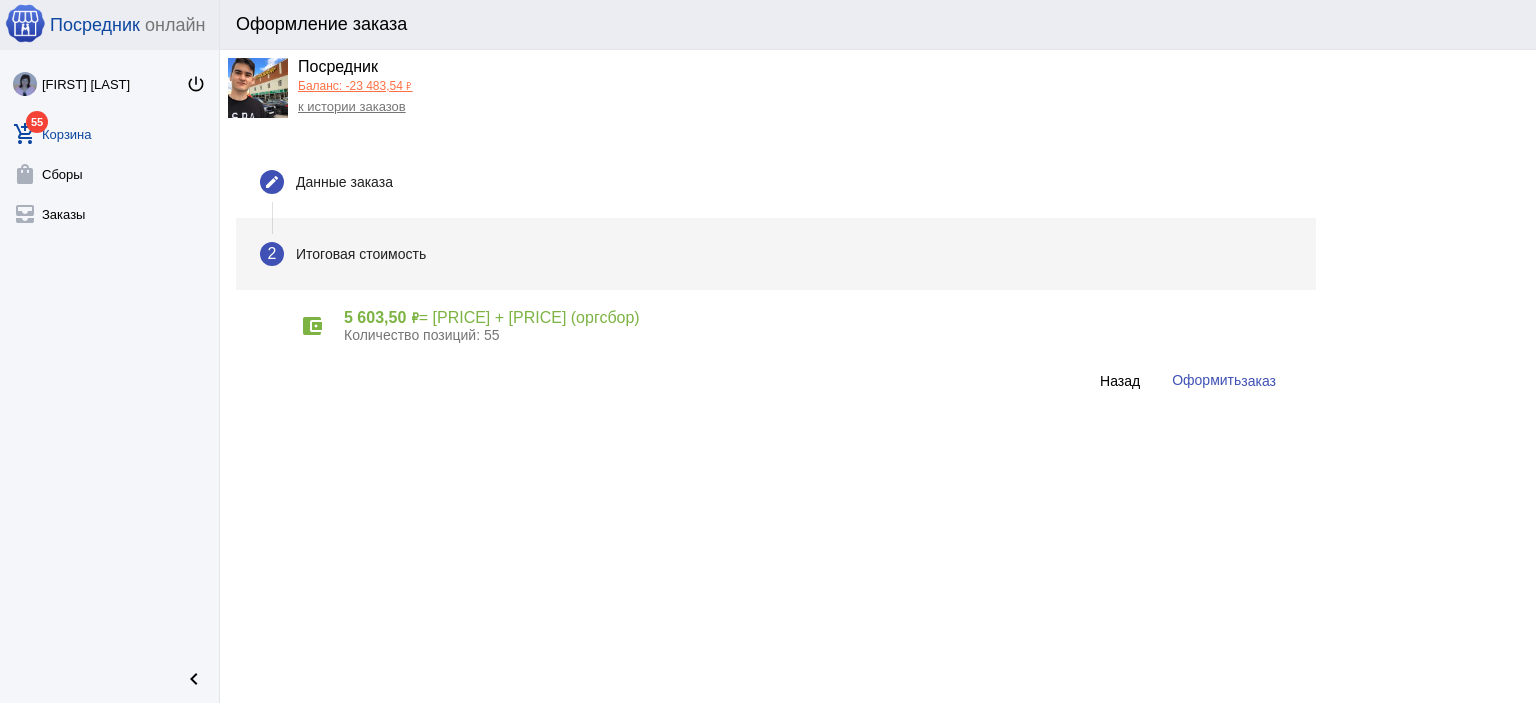 click on "account_balance_wallet [PRICE]  = [PRICE] + [PRICE] (оргсбор)  Количество позиций: [NUMBER]" at bounding box center [794, 326] 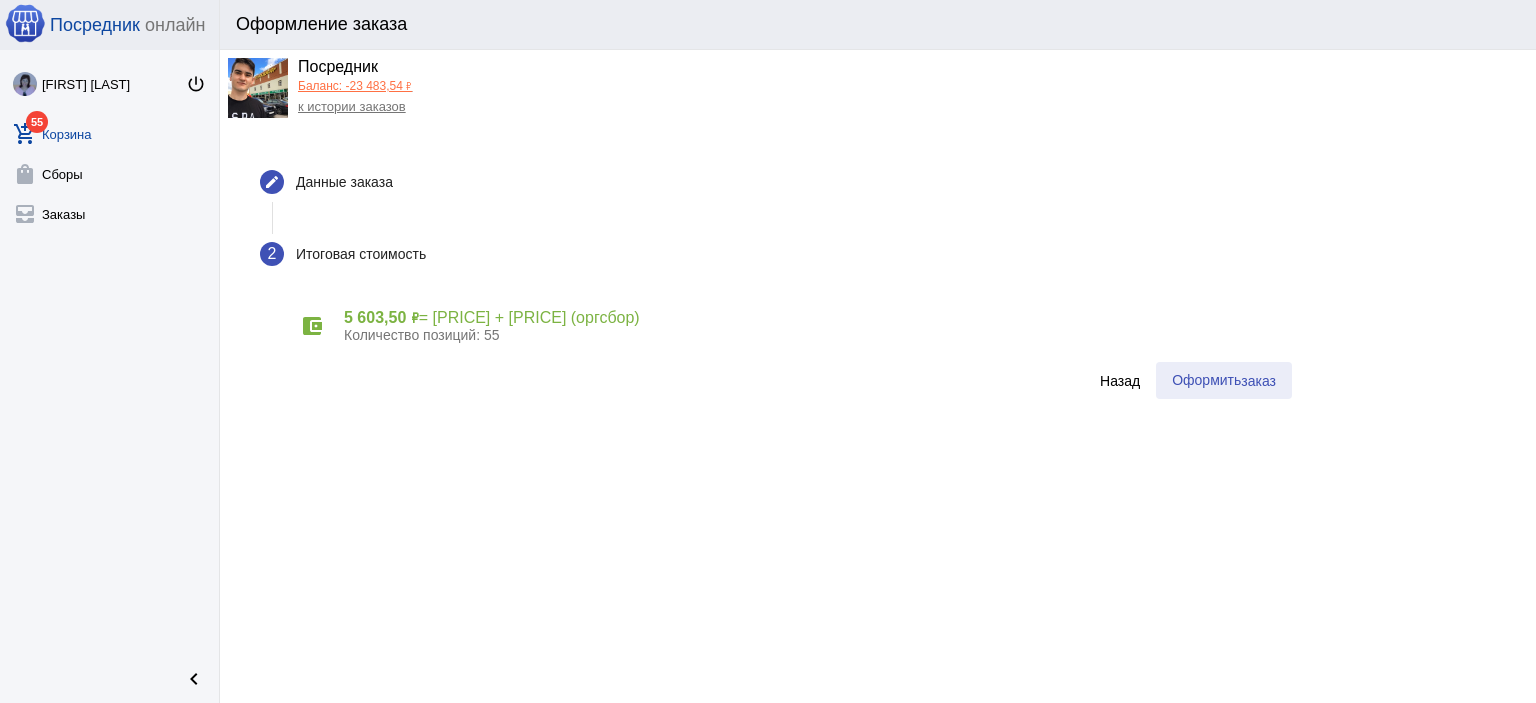 click on "Оформить  заказ" at bounding box center [1224, 380] 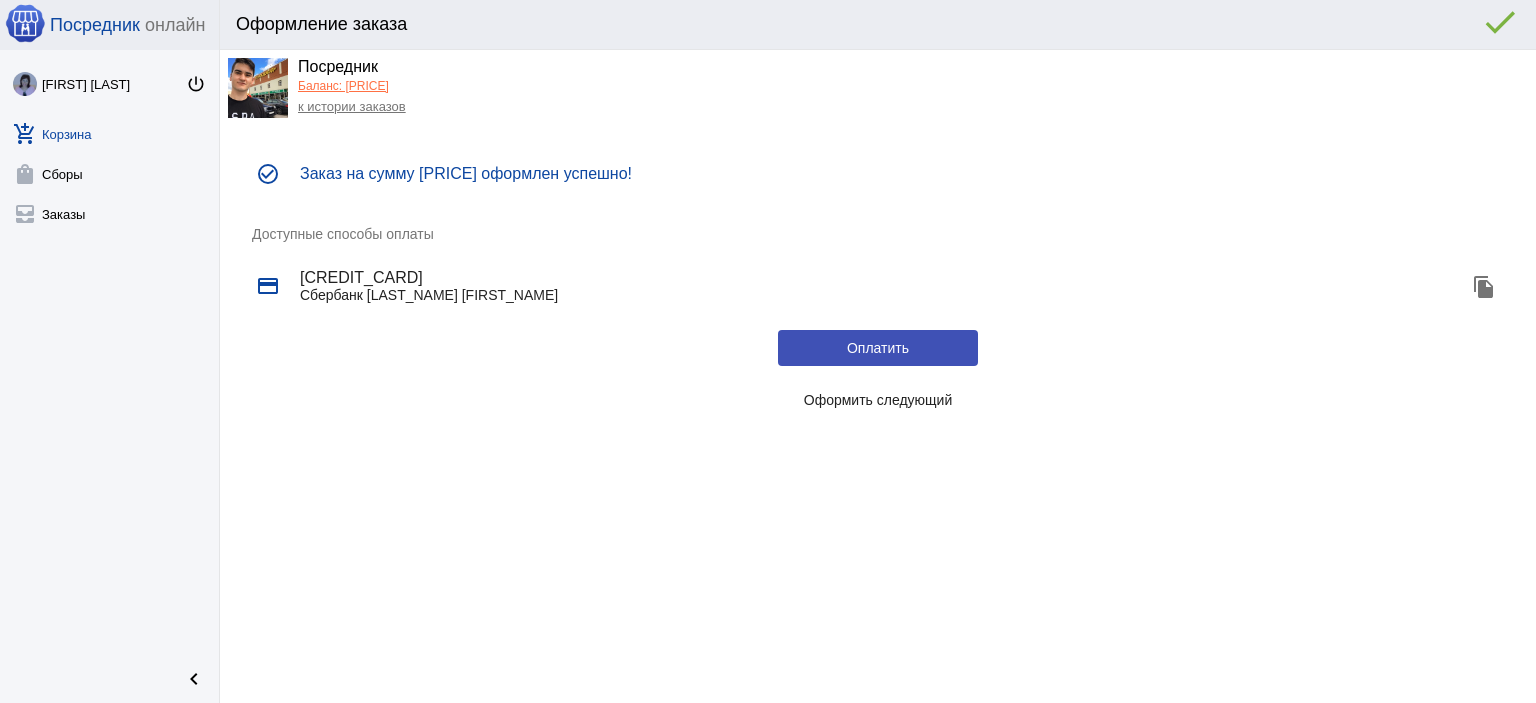 click on "Оформить следующий" 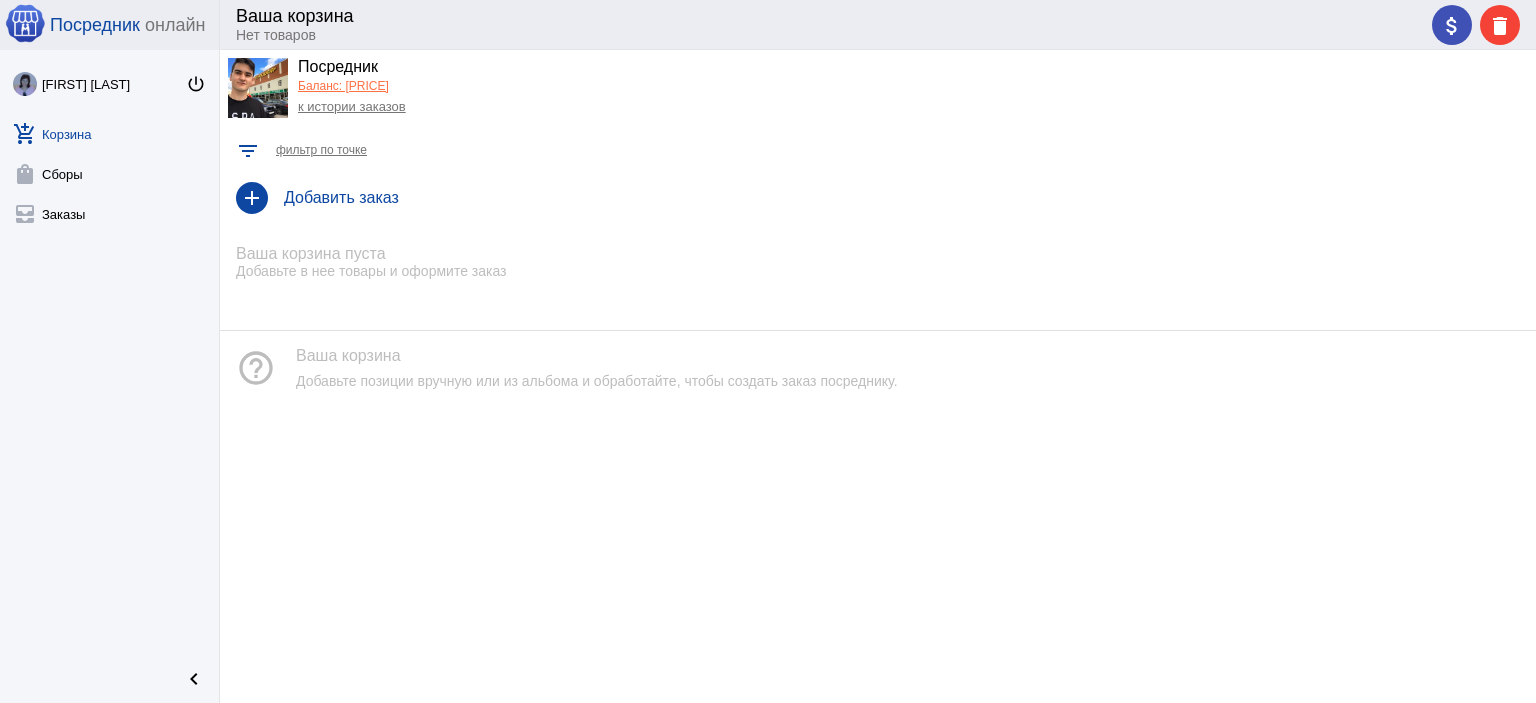 click on "Баланс: [PRICE]" 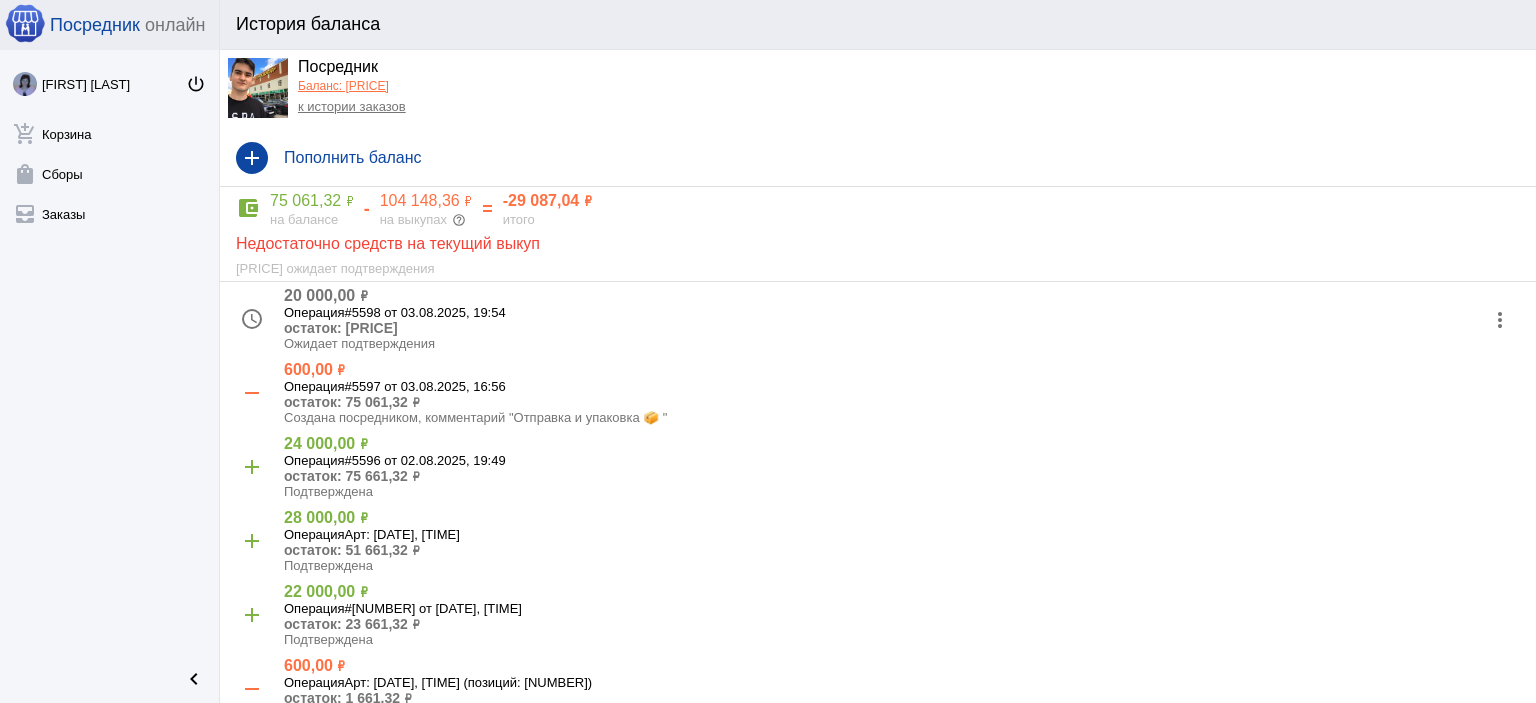 click on "к истории заказов" 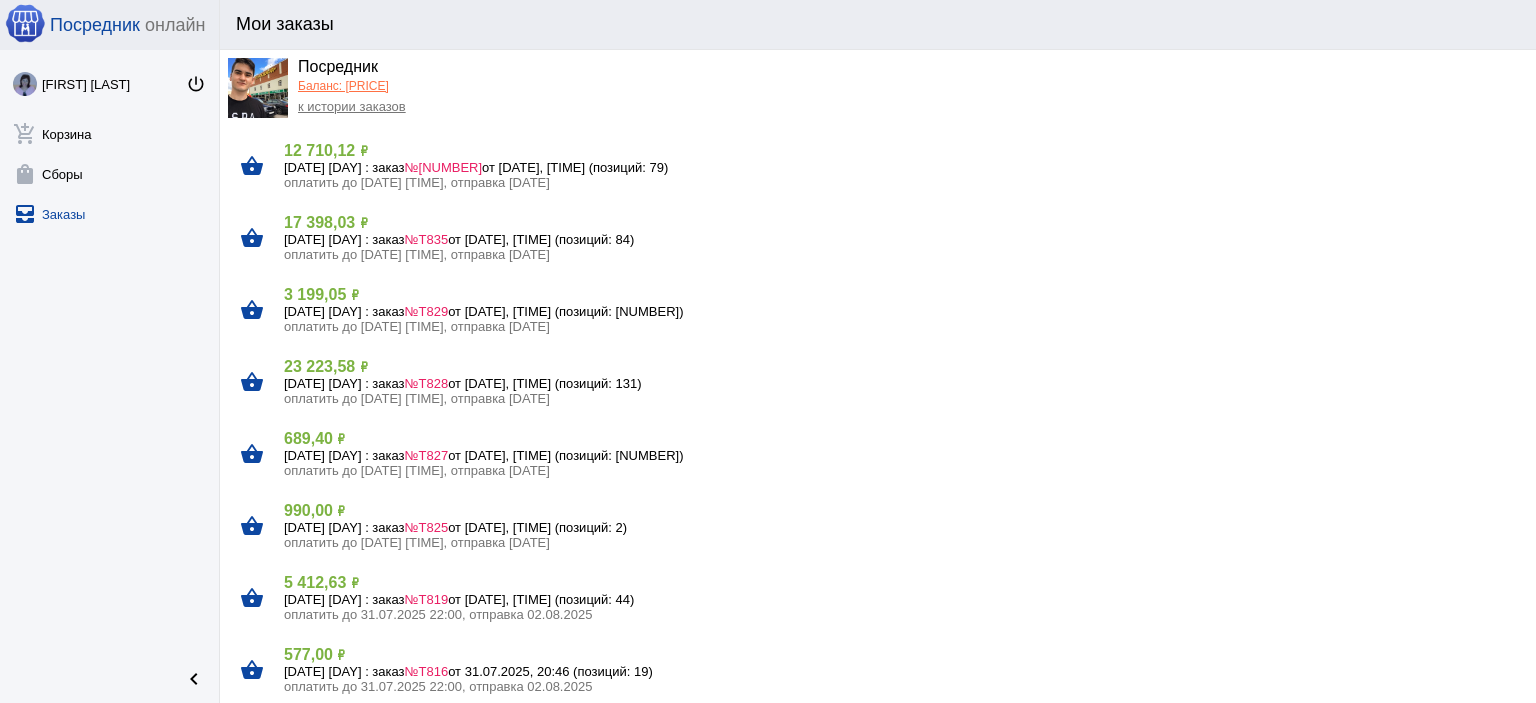 click on "17 398,03 ₽" 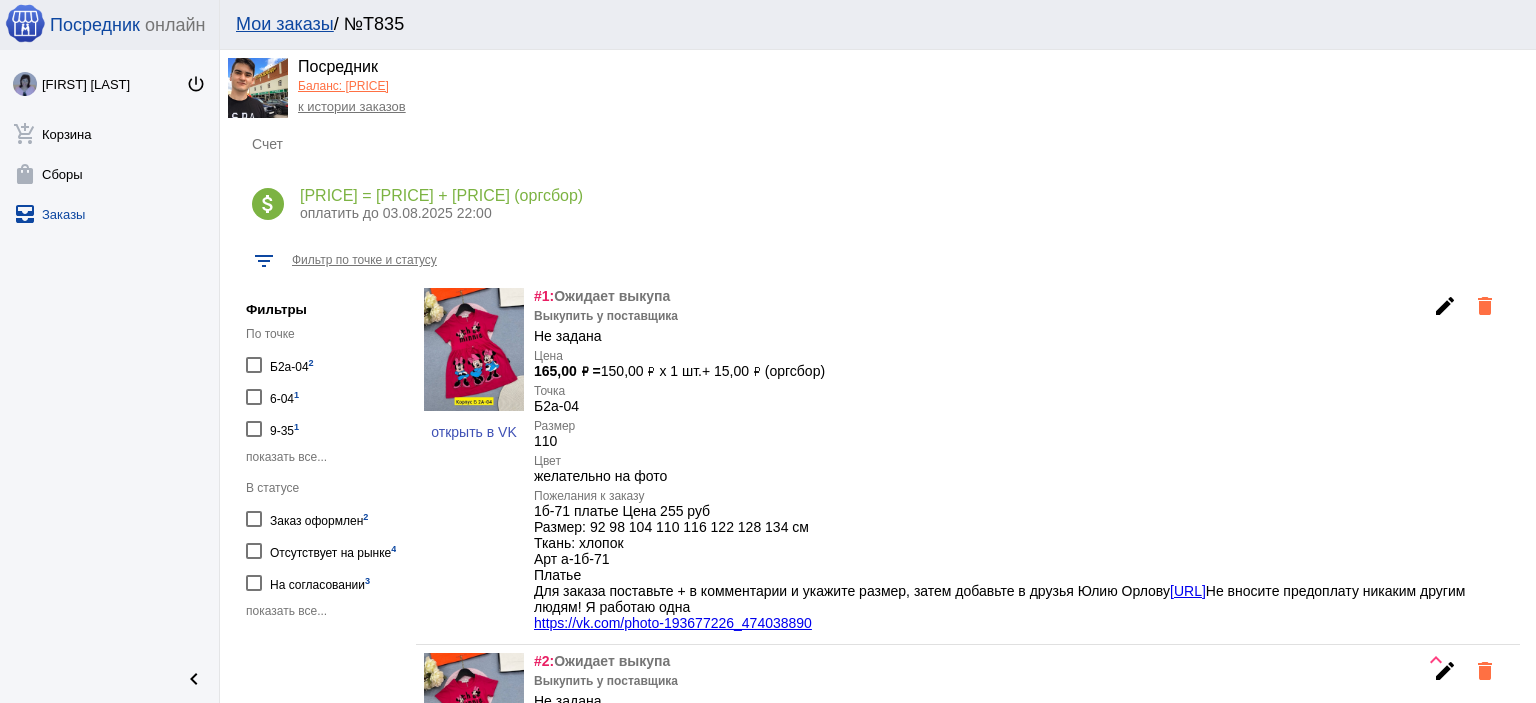 scroll, scrollTop: 400, scrollLeft: 0, axis: vertical 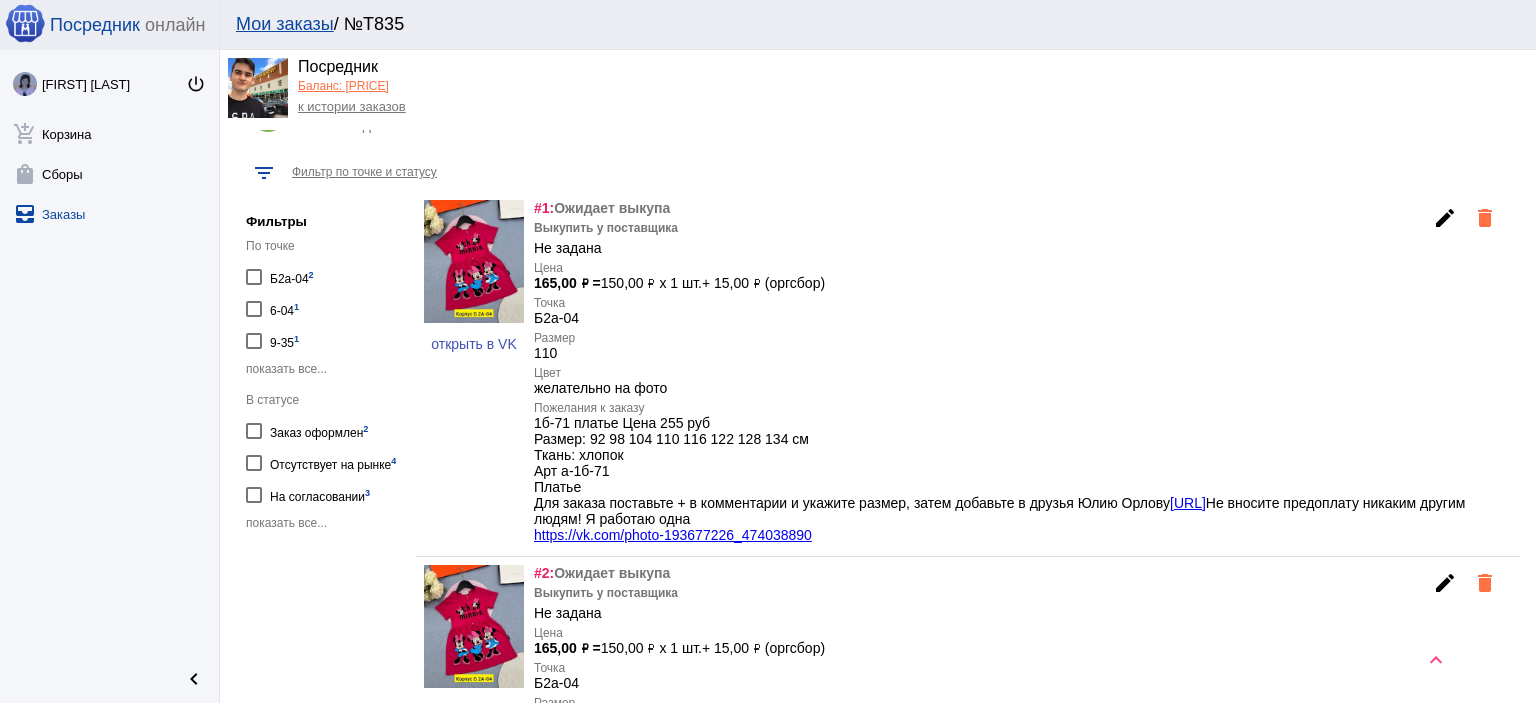 click on "На согласовании  3" at bounding box center [320, 494] 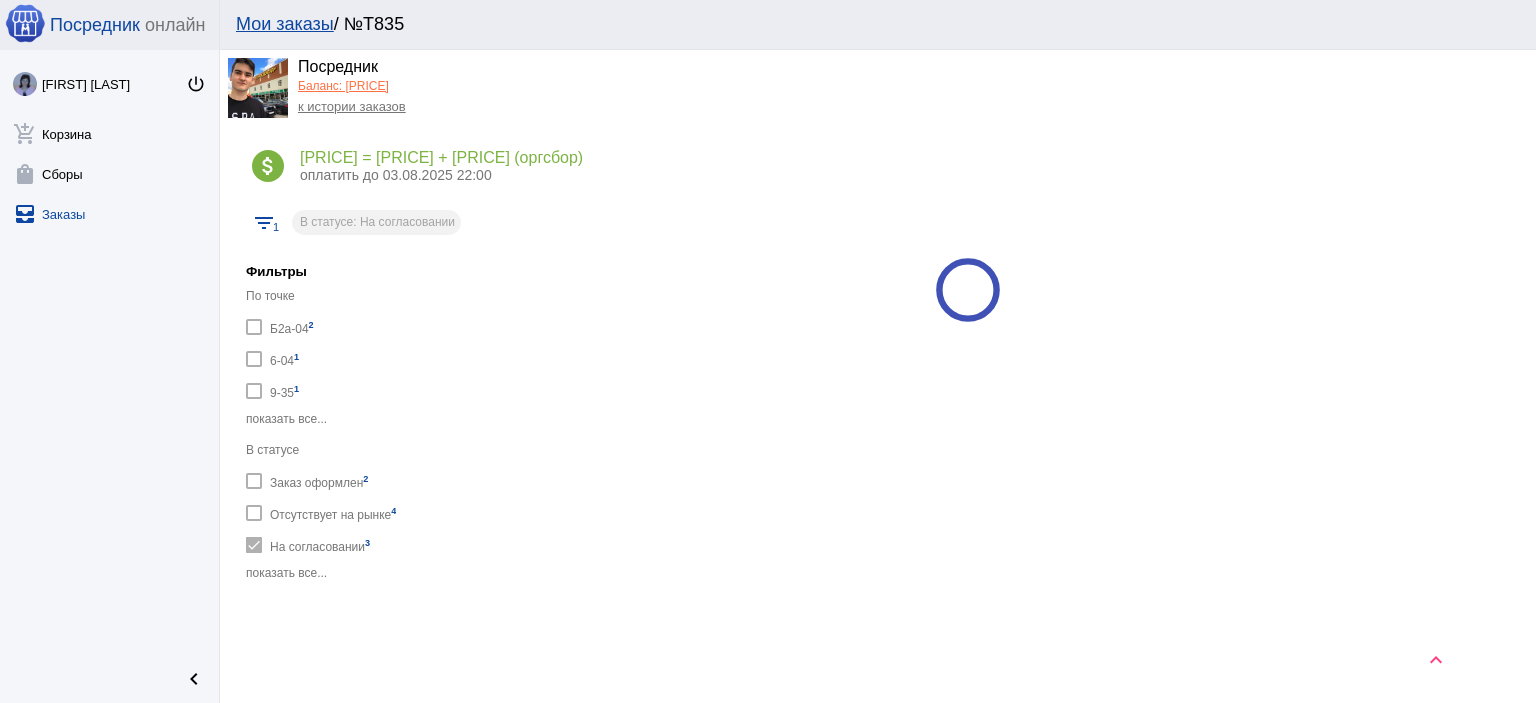 scroll, scrollTop: 400, scrollLeft: 0, axis: vertical 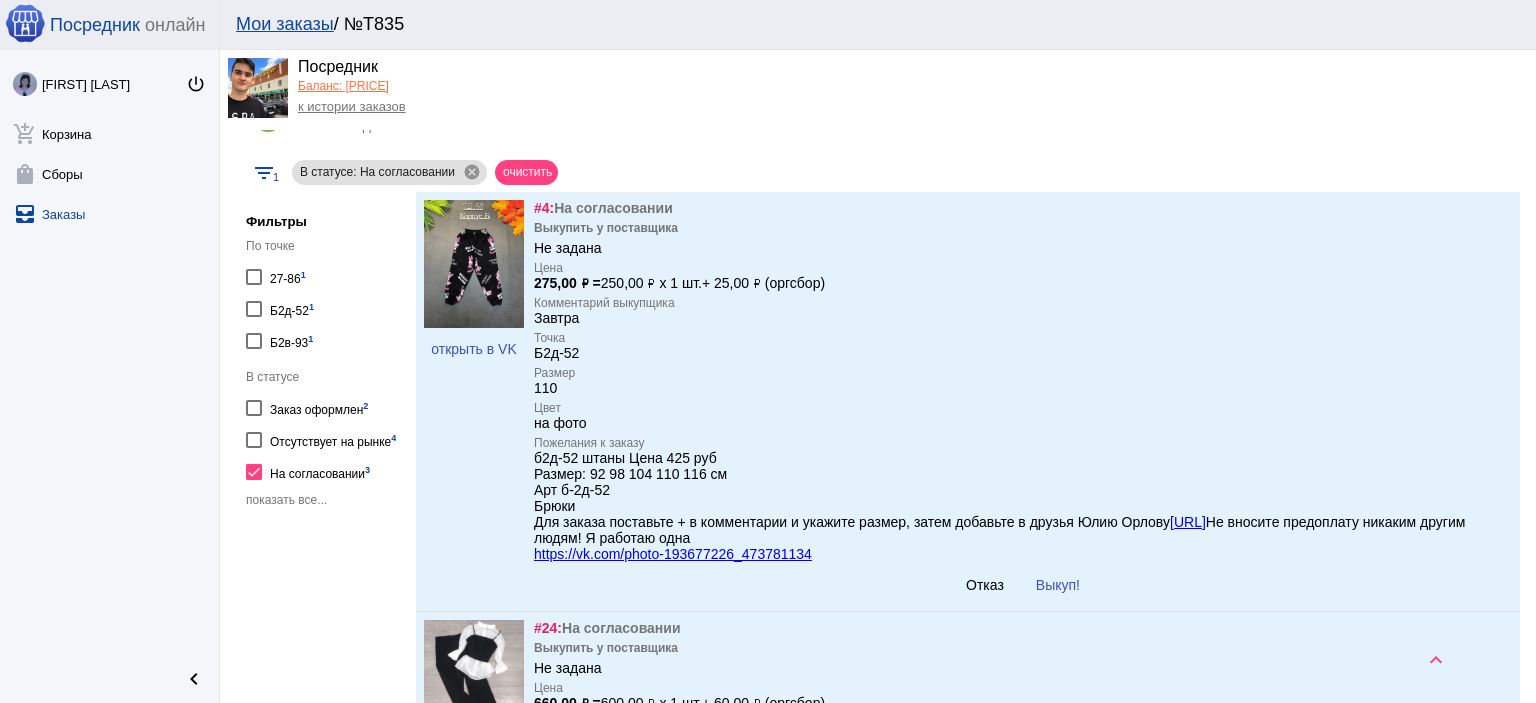 click on "Выкуп!" at bounding box center [1058, 585] 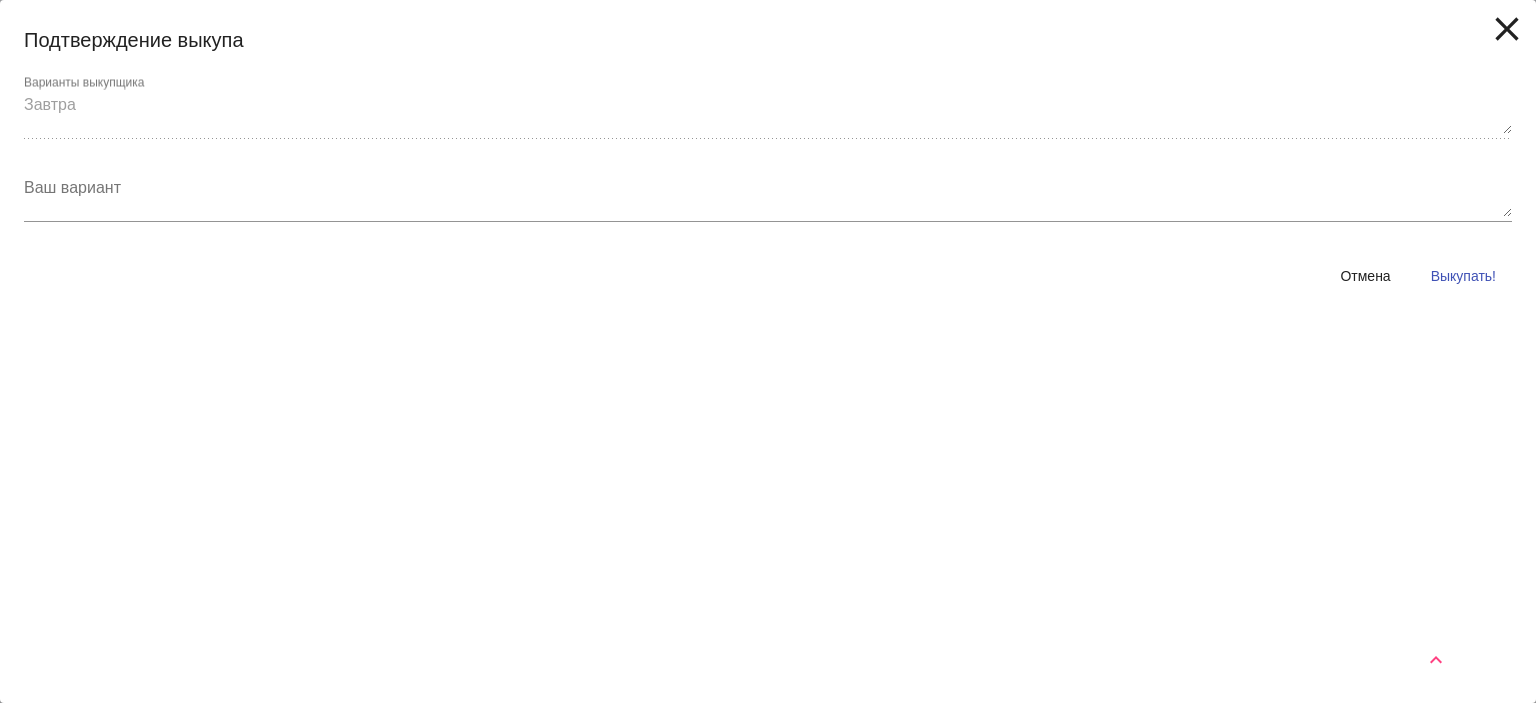 drag, startPoint x: 1492, startPoint y: 265, endPoint x: 1452, endPoint y: 292, distance: 48.259712 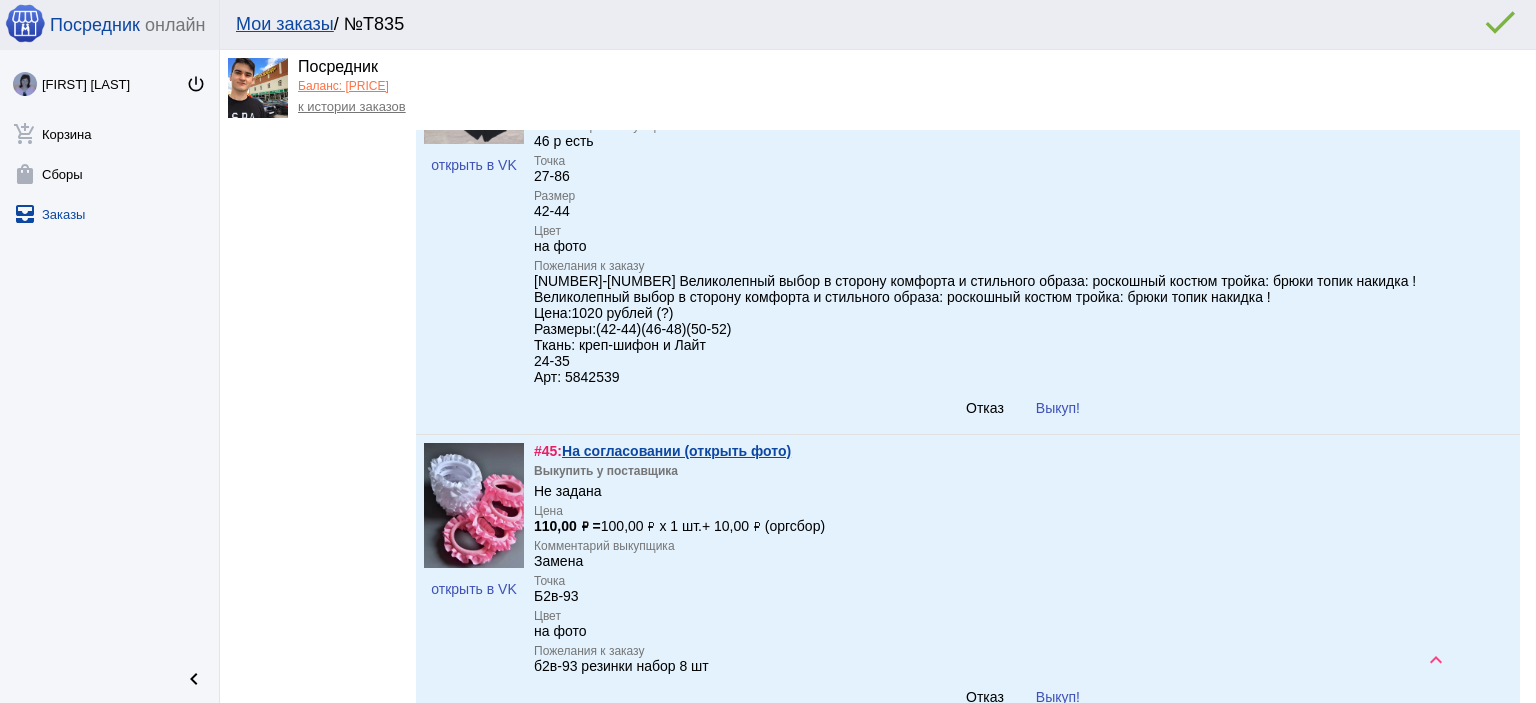 scroll, scrollTop: 1197, scrollLeft: 0, axis: vertical 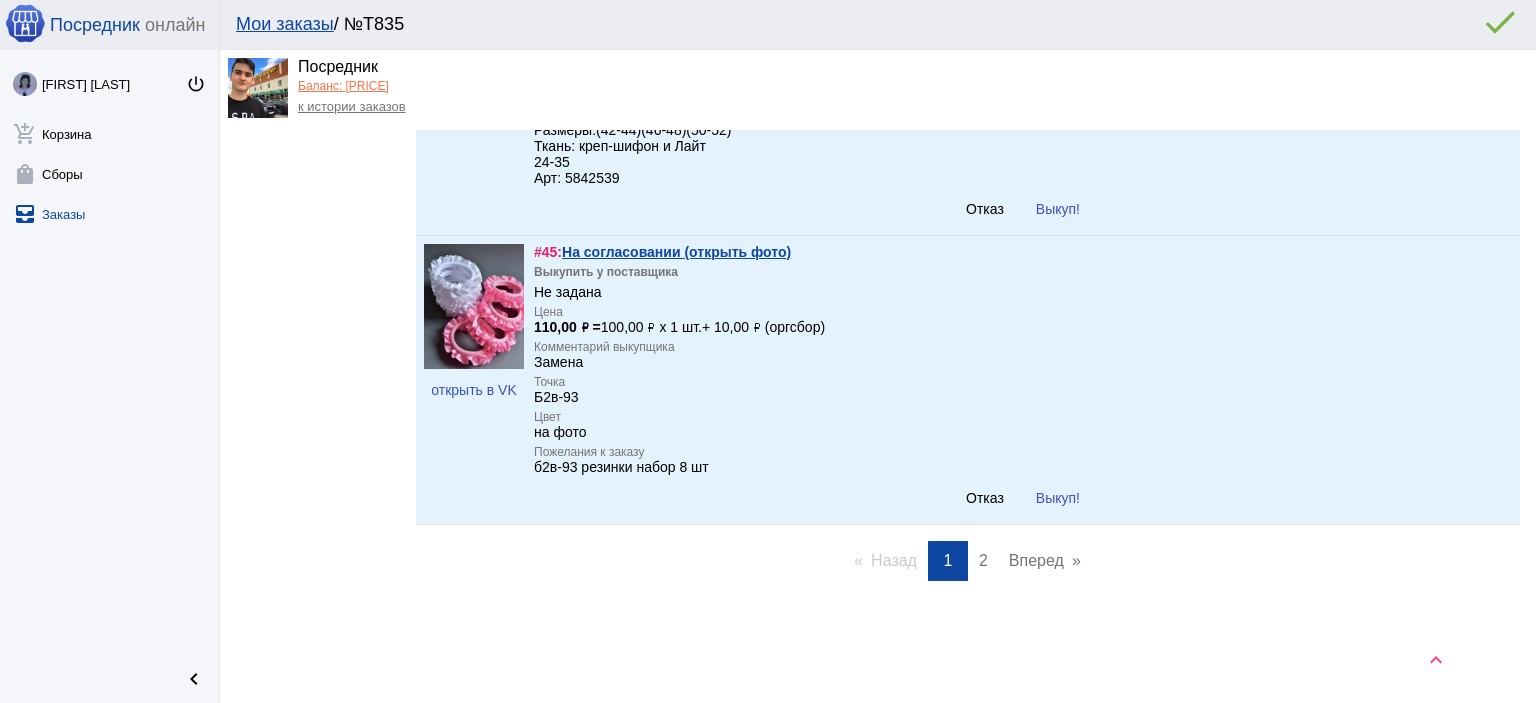 click on "На согласовании (открыть фото)" at bounding box center [676, 252] 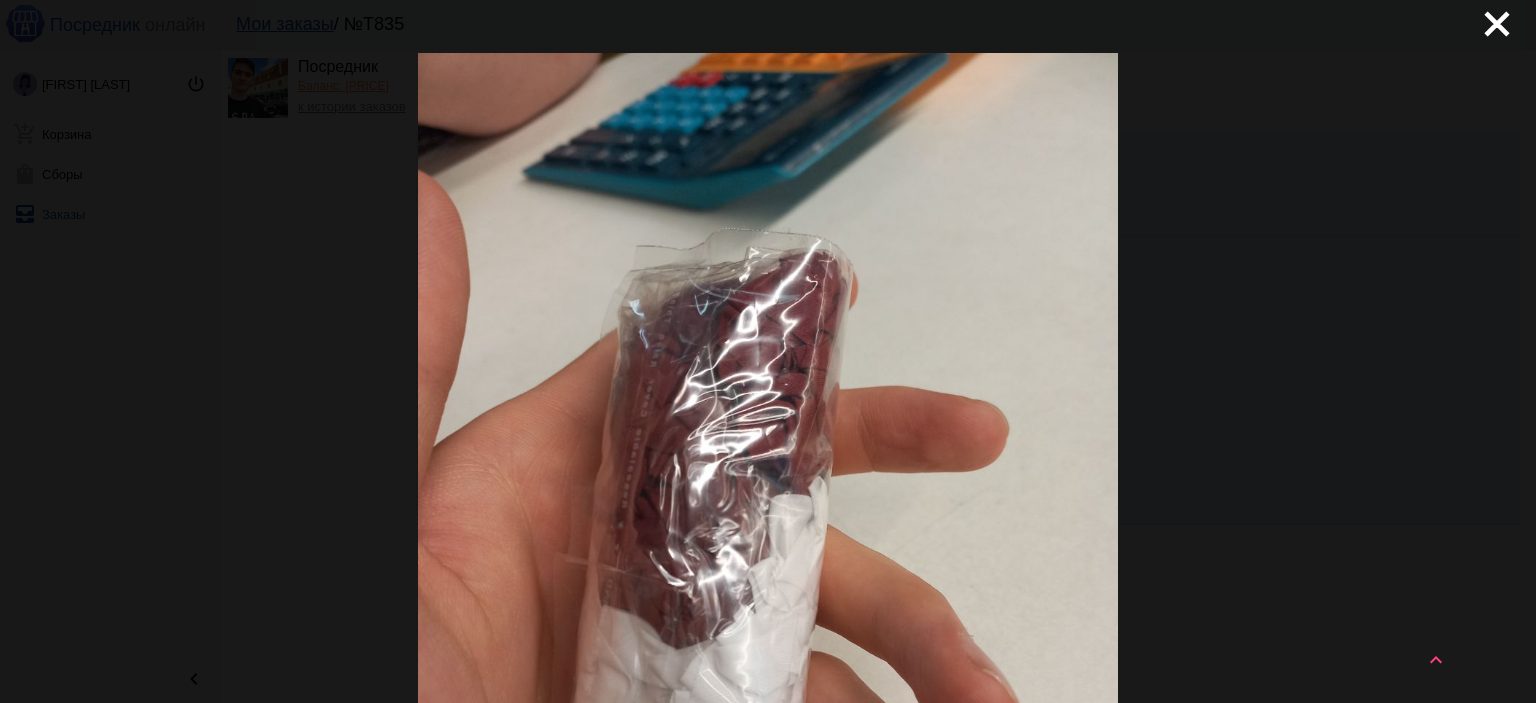 scroll, scrollTop: 0, scrollLeft: 0, axis: both 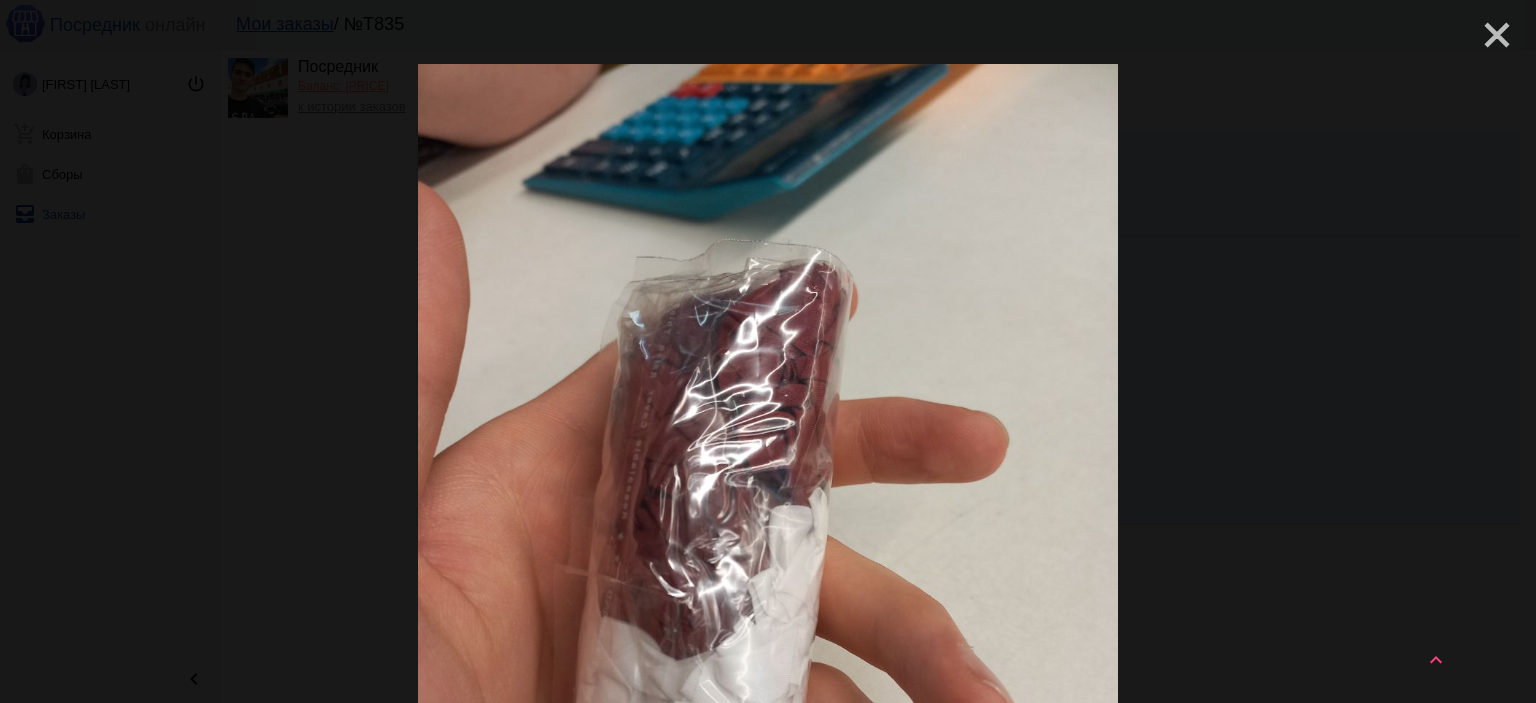 click on "close" 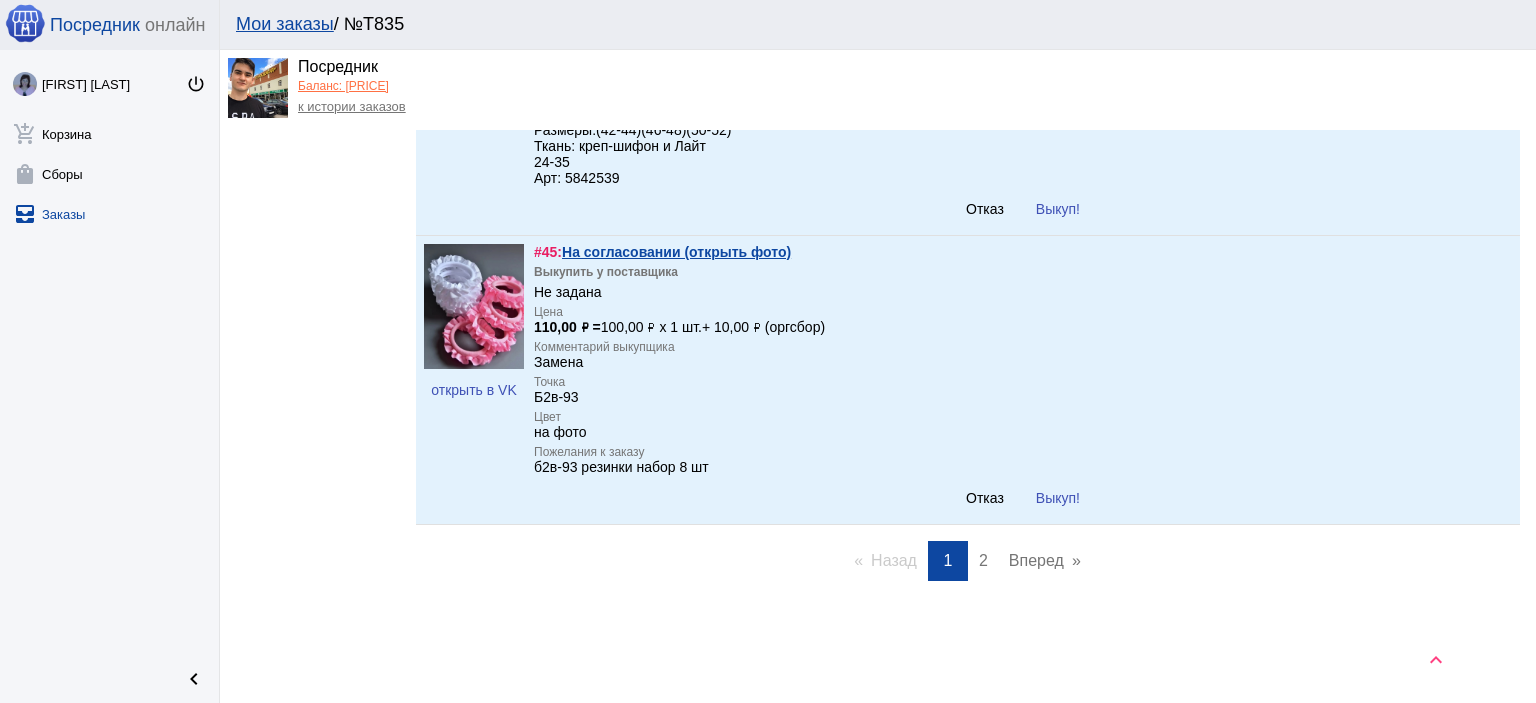 click on "Выкуп!" at bounding box center (1058, 498) 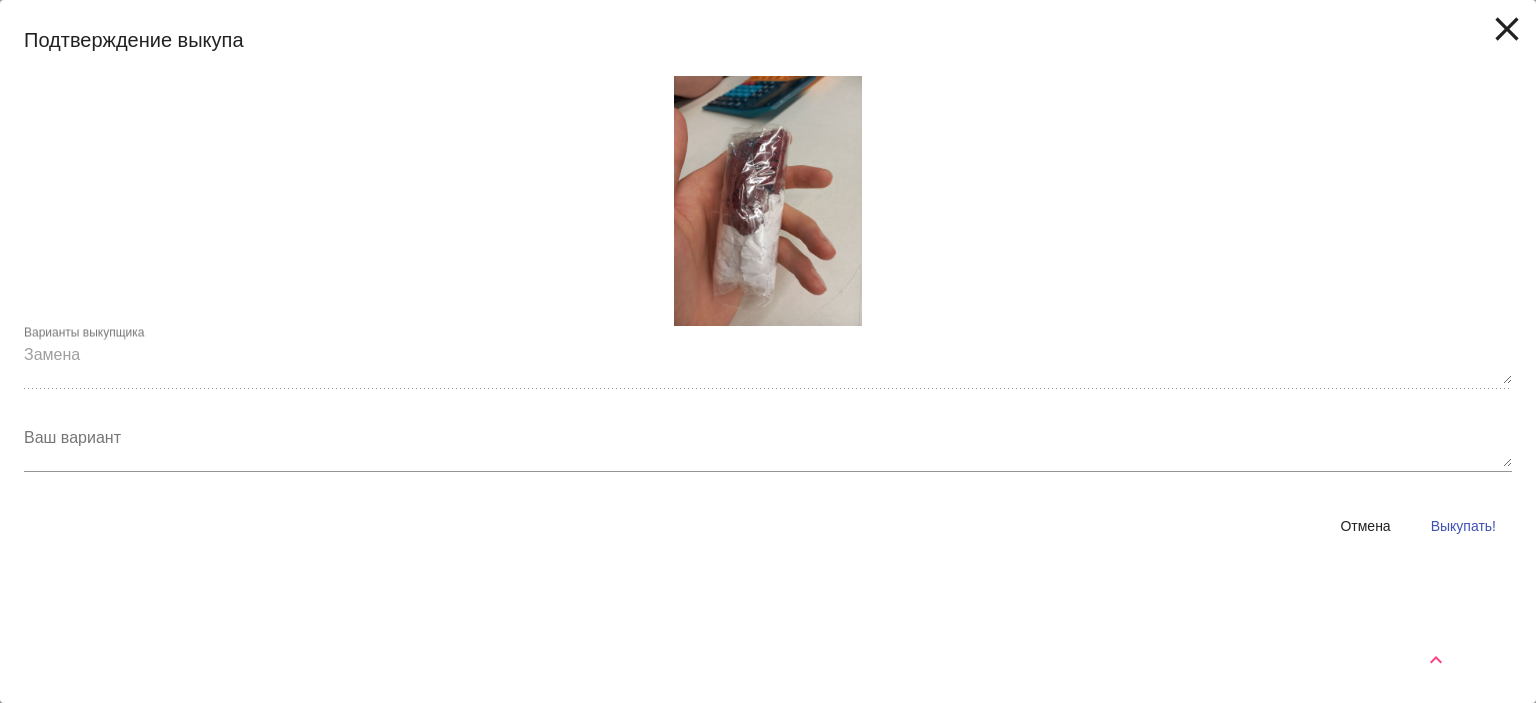 click on "Выкупать!" at bounding box center [1463, 526] 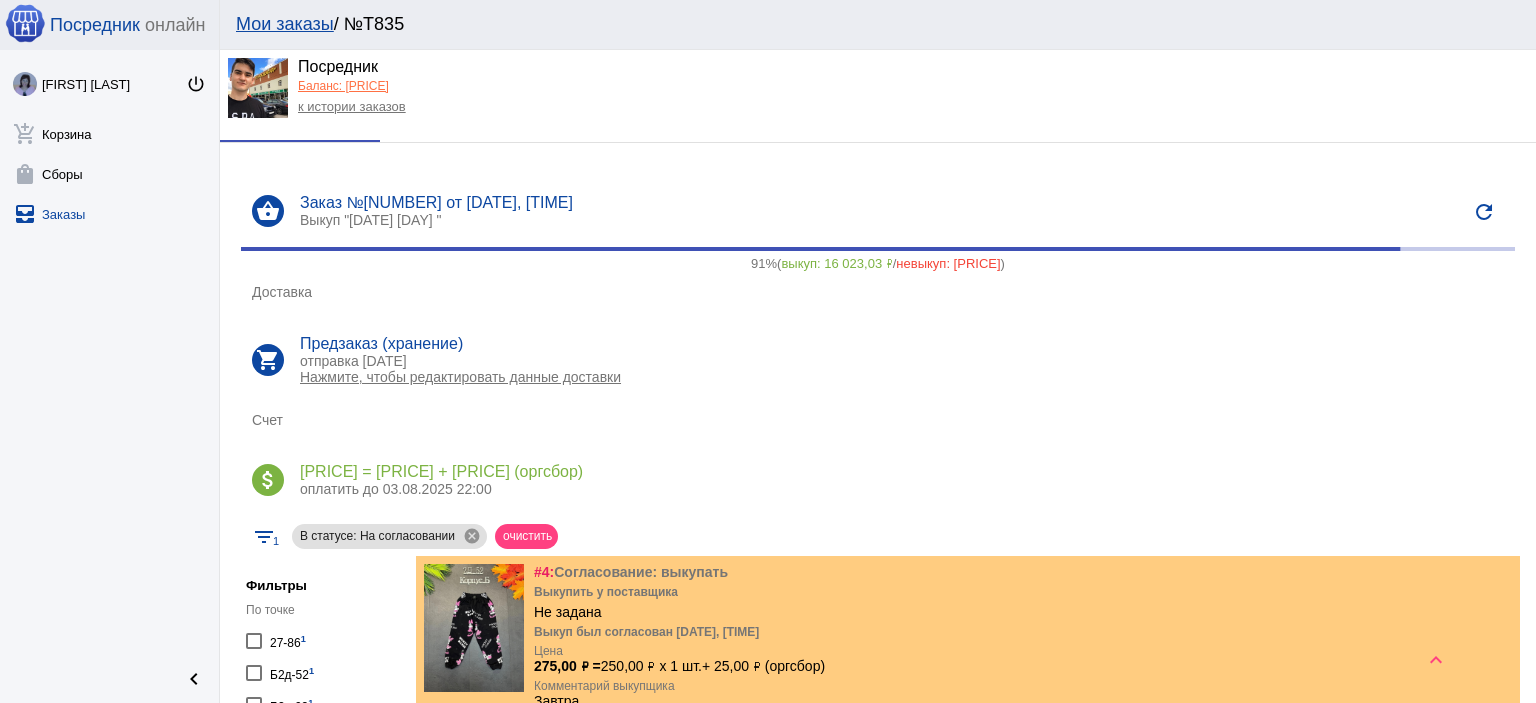 scroll, scrollTop: 0, scrollLeft: 0, axis: both 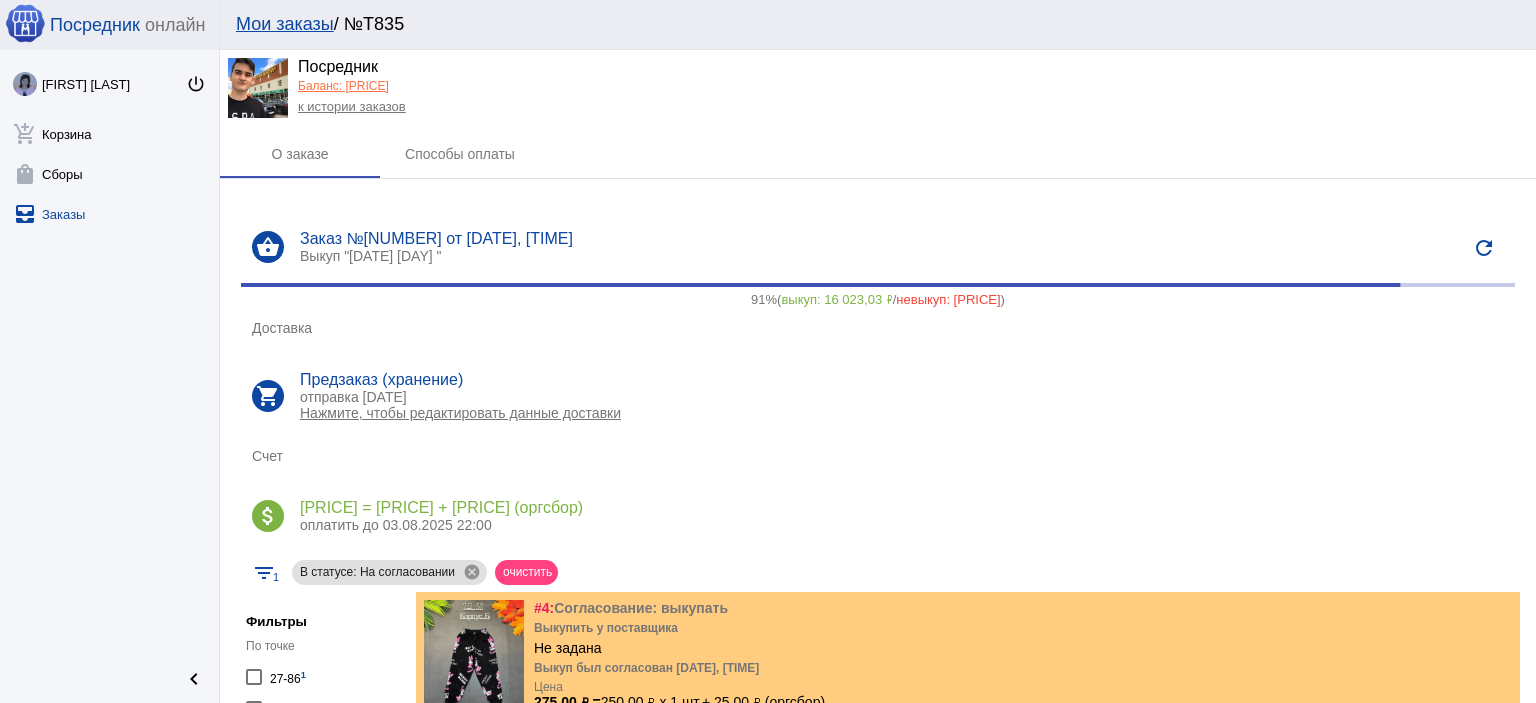 click on "к истории заказов" 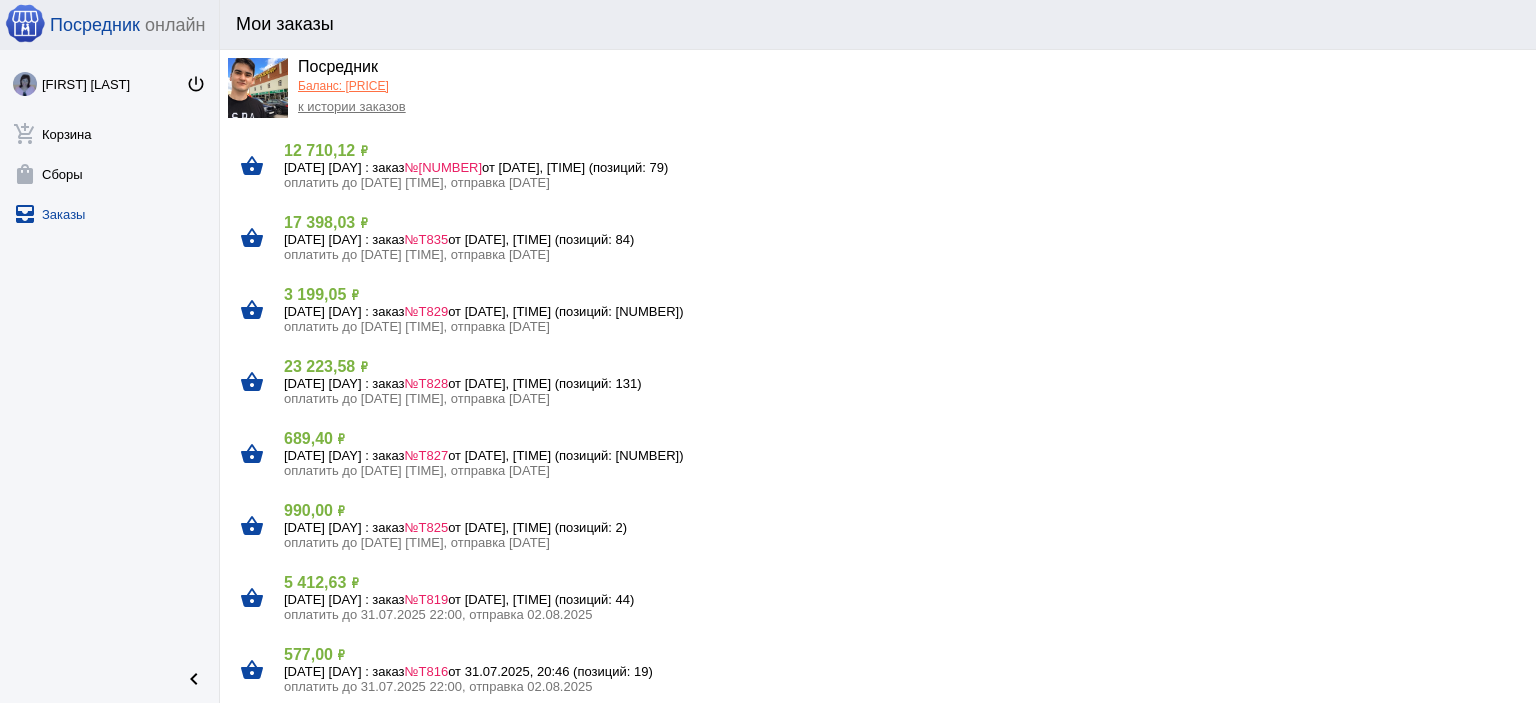 click on "3 199,05 ₽" 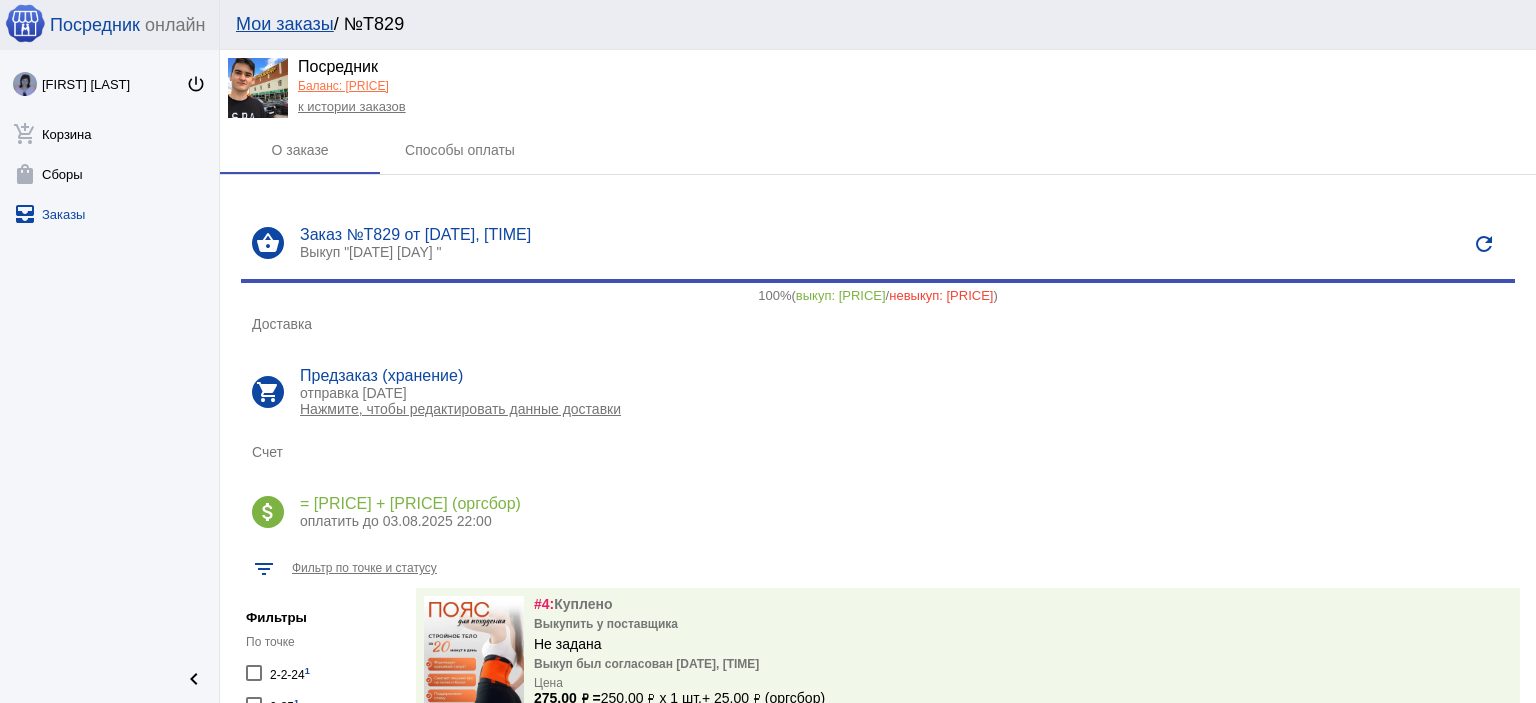 scroll, scrollTop: 0, scrollLeft: 0, axis: both 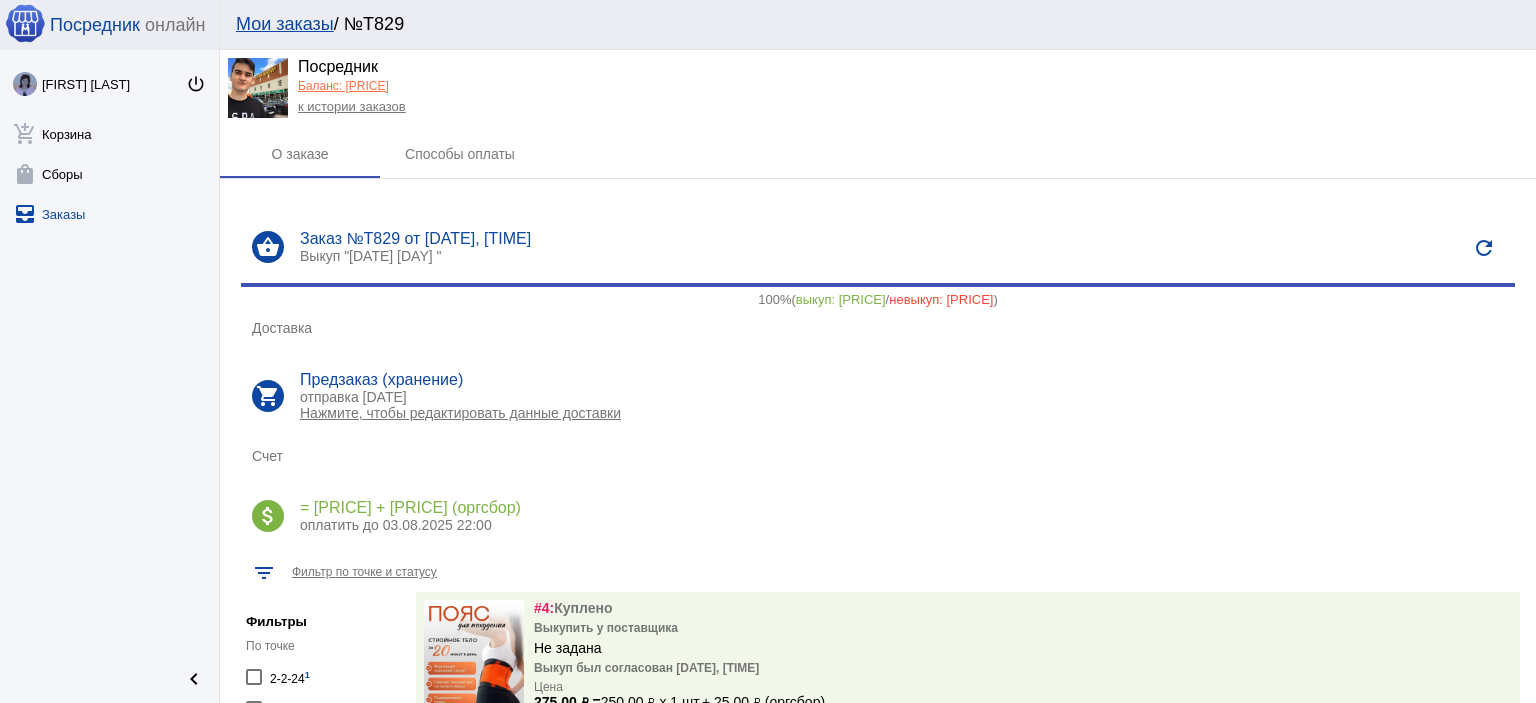 click on "к истории заказов" 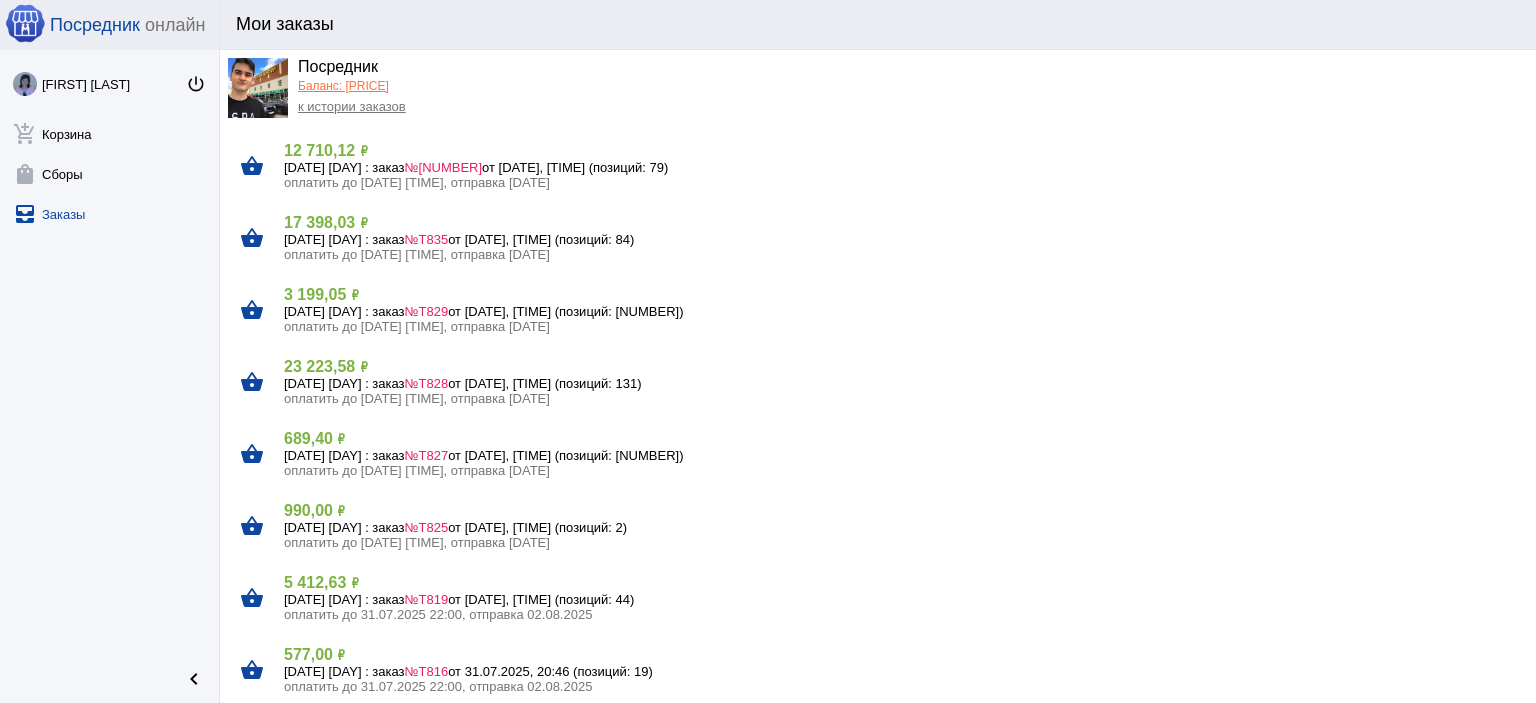 click on "23 223,58 ₽" 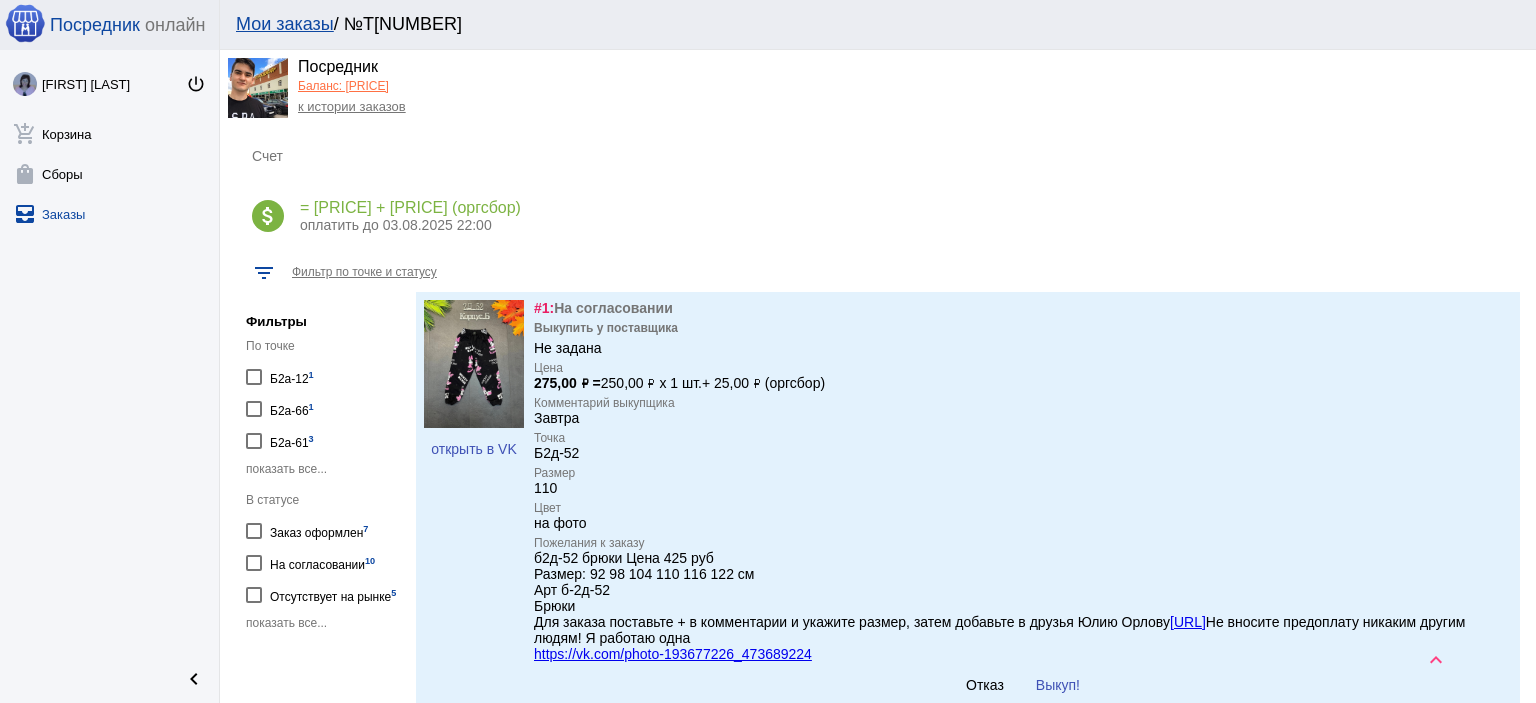 scroll, scrollTop: 500, scrollLeft: 0, axis: vertical 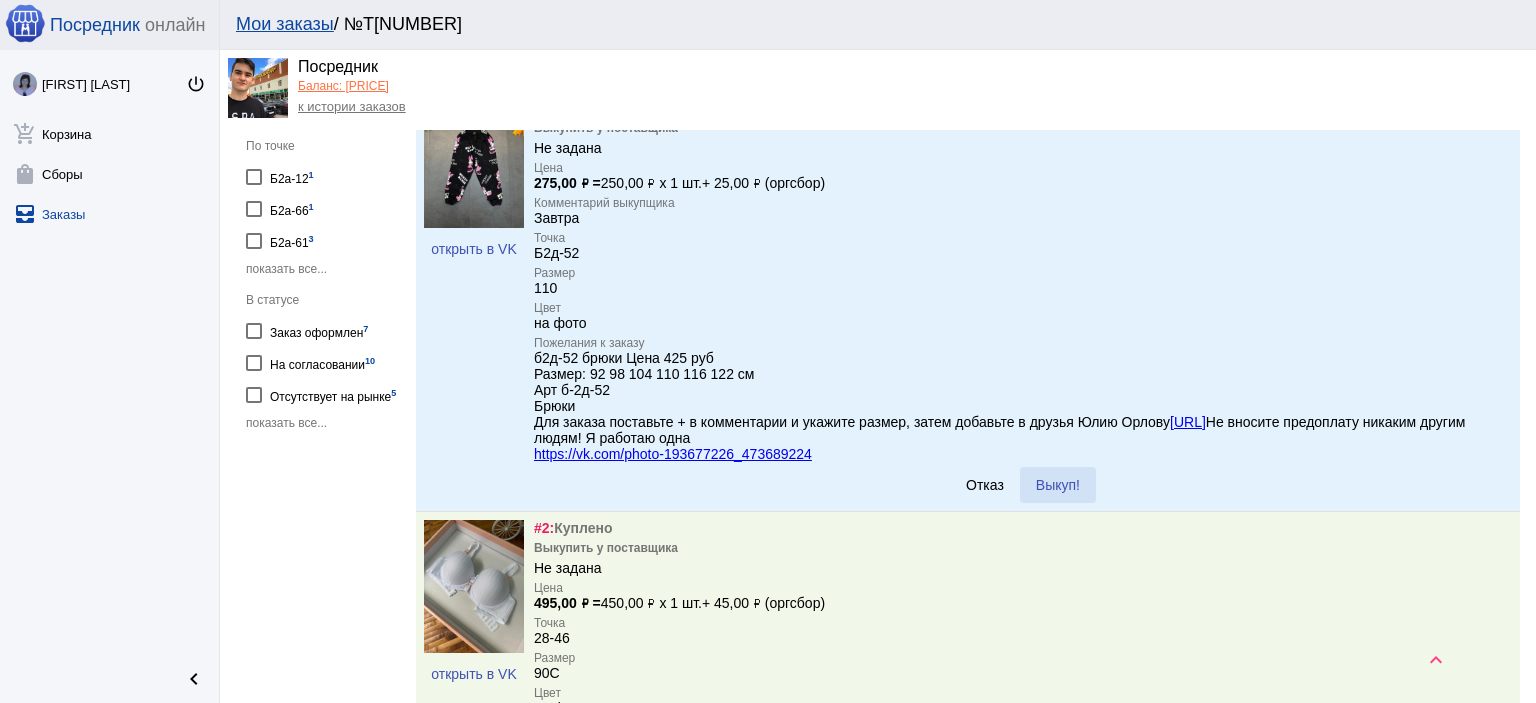 click on "Выкуп!" at bounding box center [1058, 485] 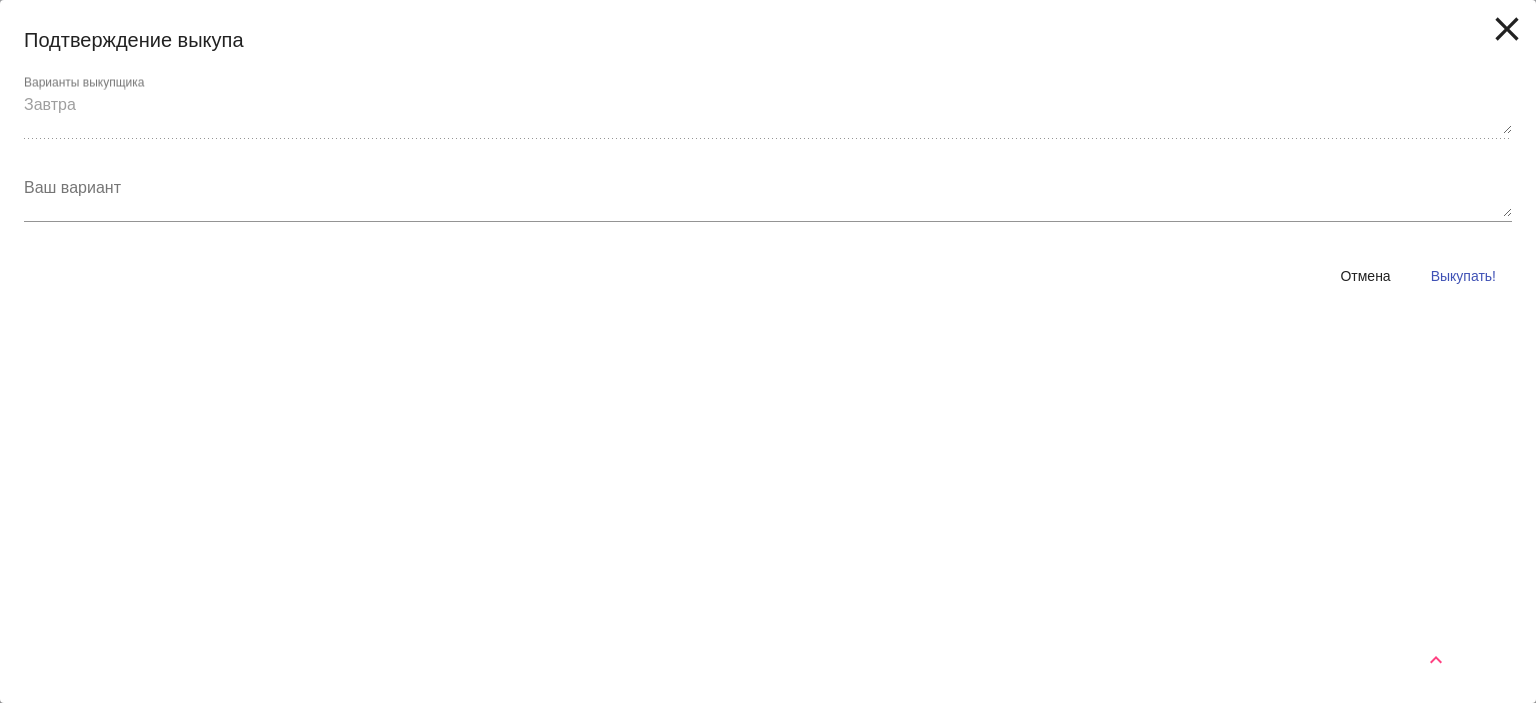 click on "Выкупать!" at bounding box center [1463, 276] 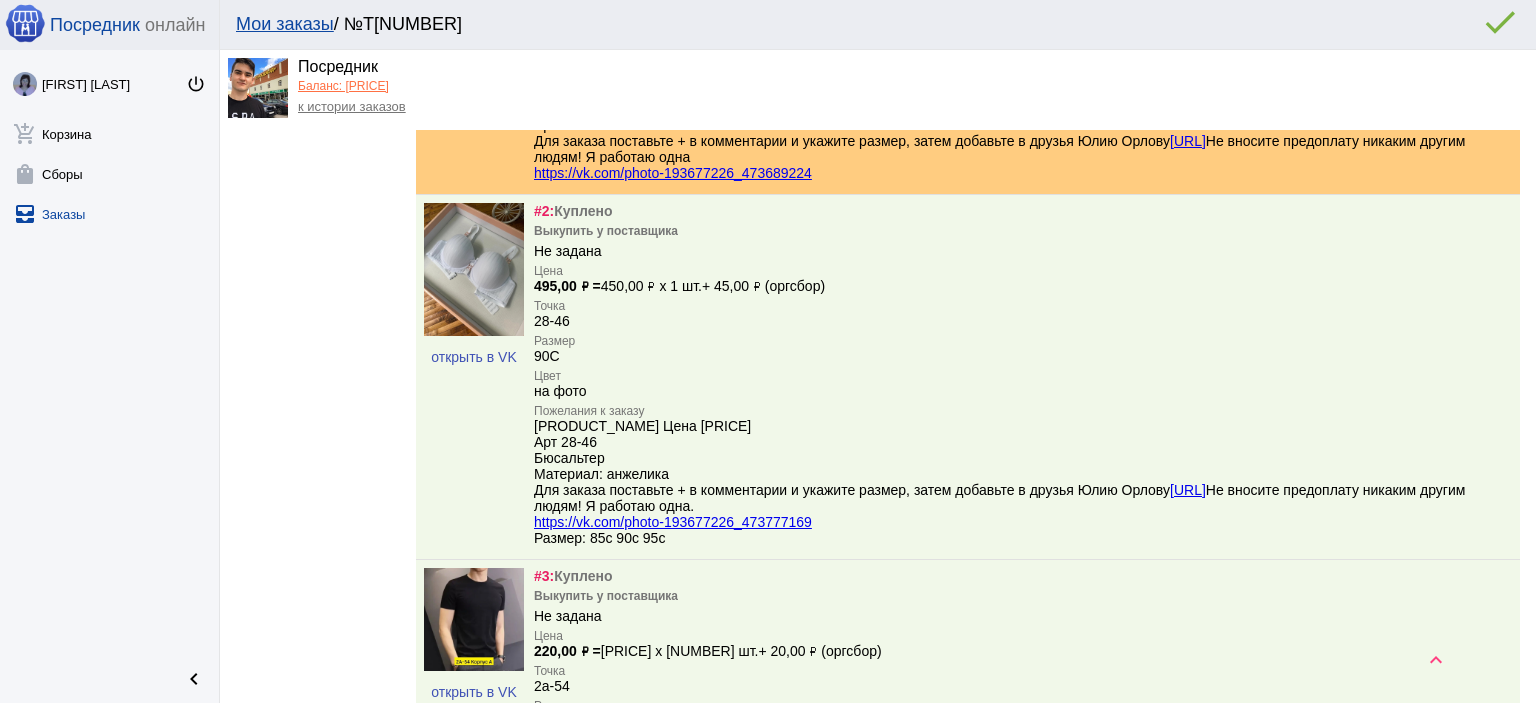 scroll, scrollTop: 400, scrollLeft: 0, axis: vertical 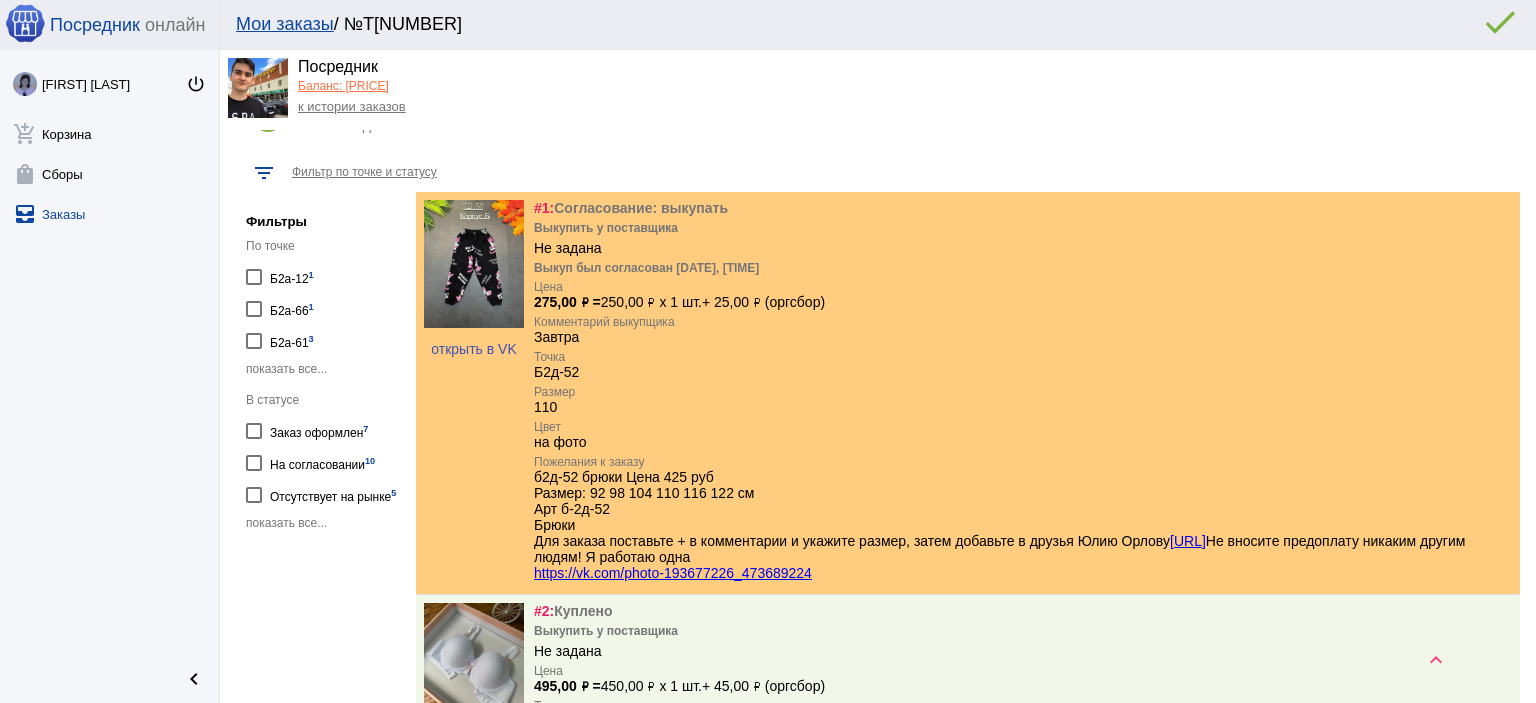 click on "На согласовании  10" at bounding box center (322, 462) 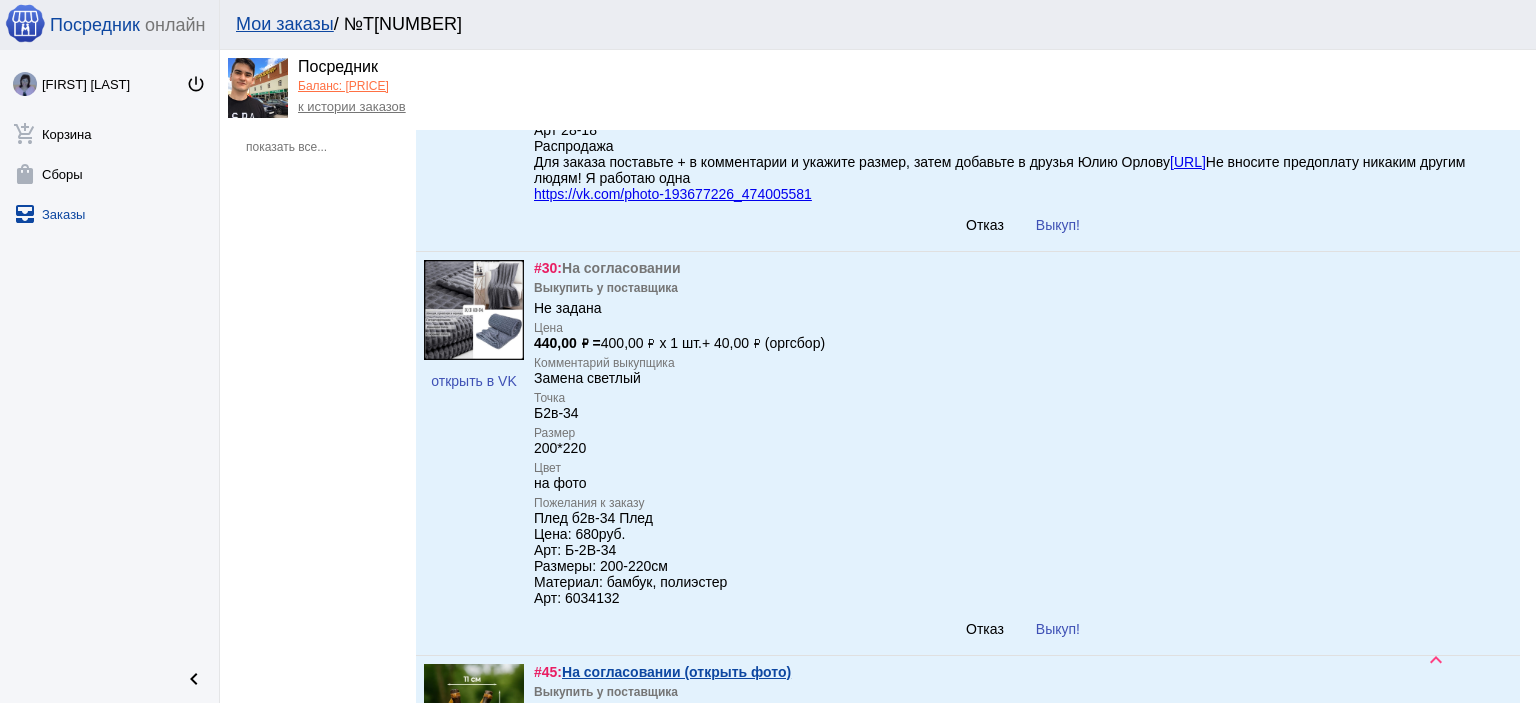 scroll, scrollTop: 800, scrollLeft: 0, axis: vertical 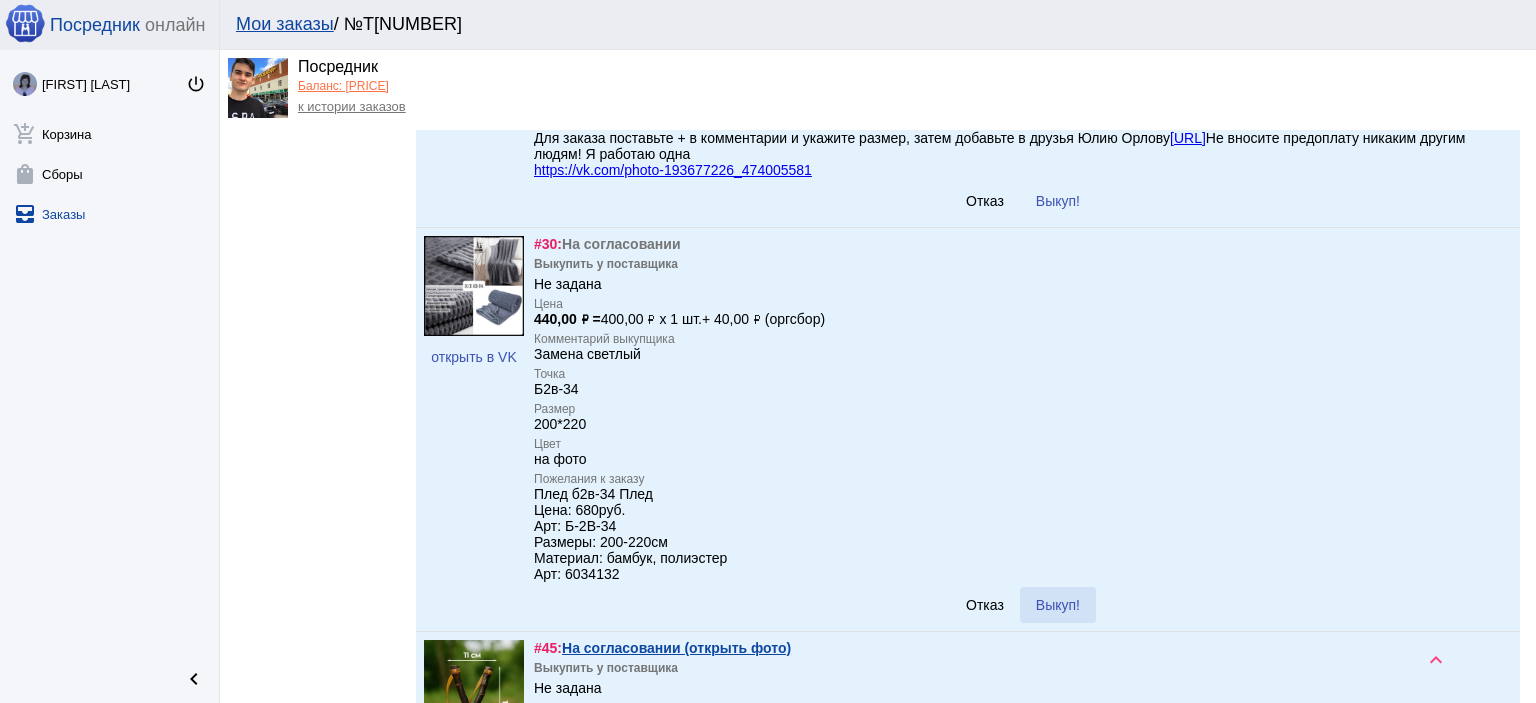 click on "Выкуп!" at bounding box center (1058, 605) 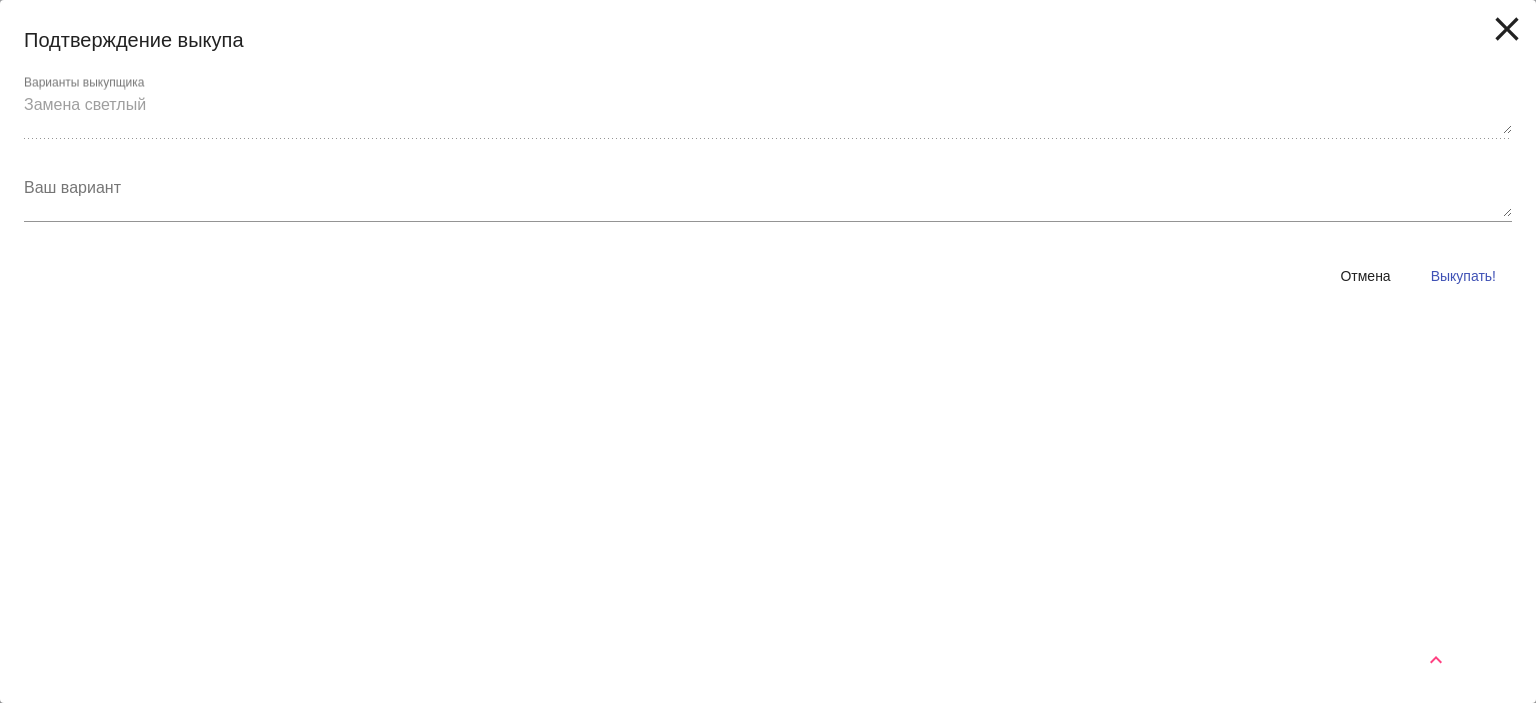 click on "Ваш вариант" at bounding box center [768, 197] 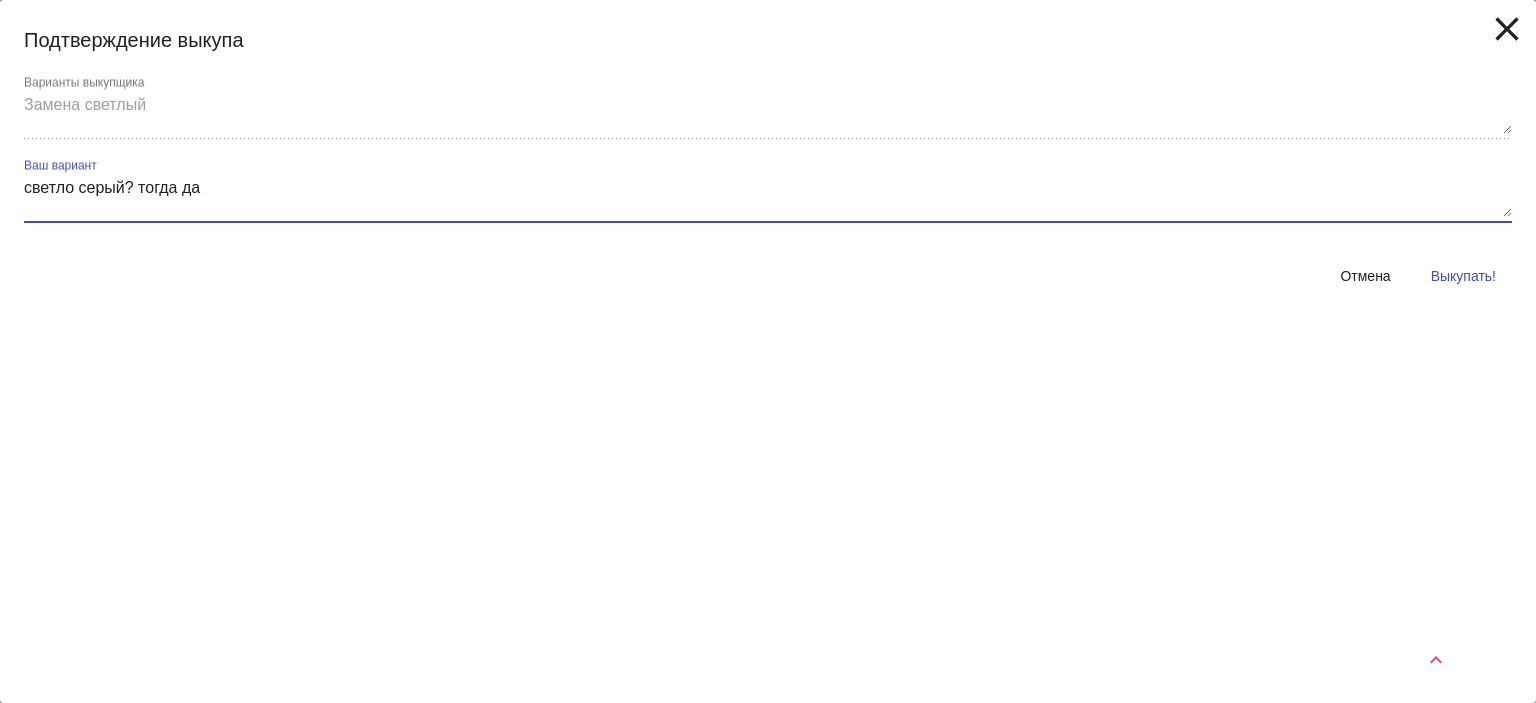 type on "светло серый? тогда да" 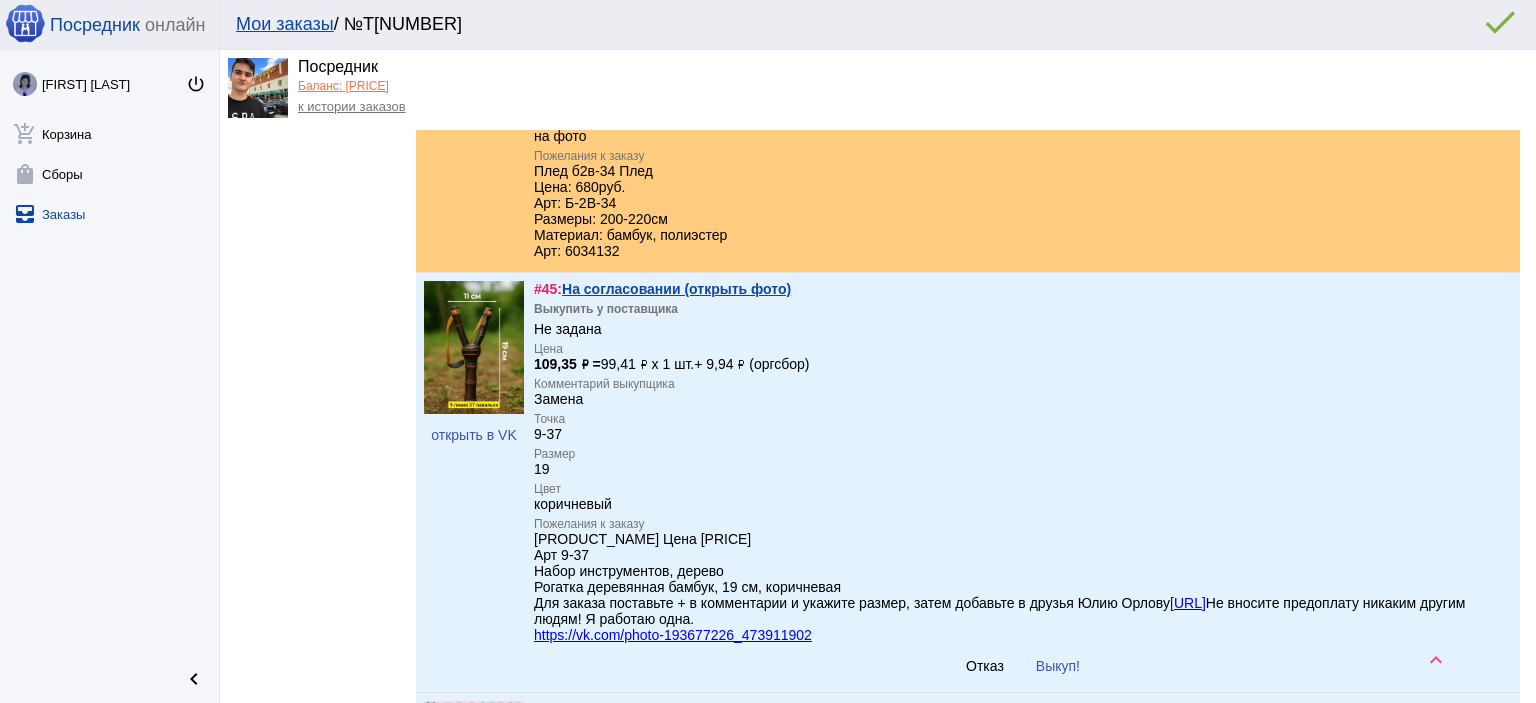 scroll, scrollTop: 1200, scrollLeft: 0, axis: vertical 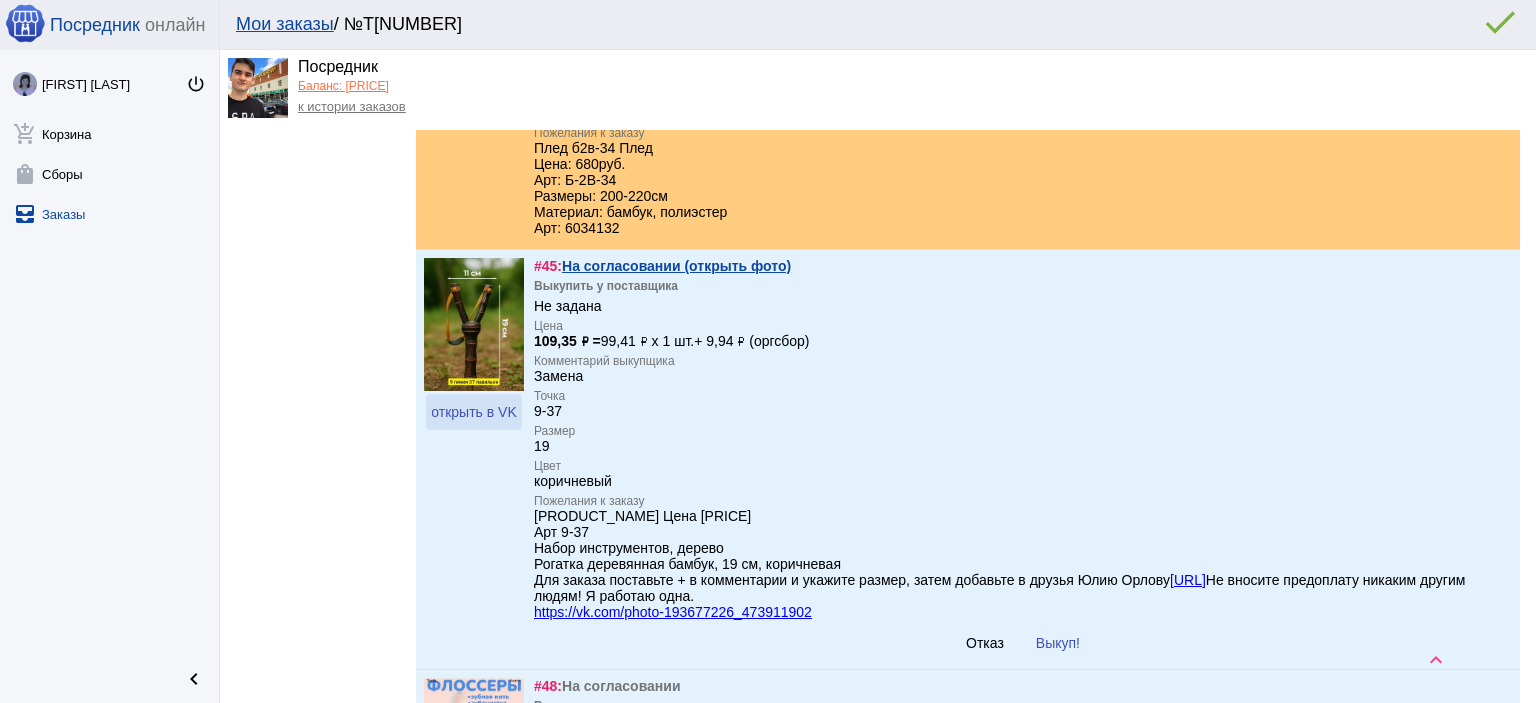 click on "открыть в VK" at bounding box center (473, 412) 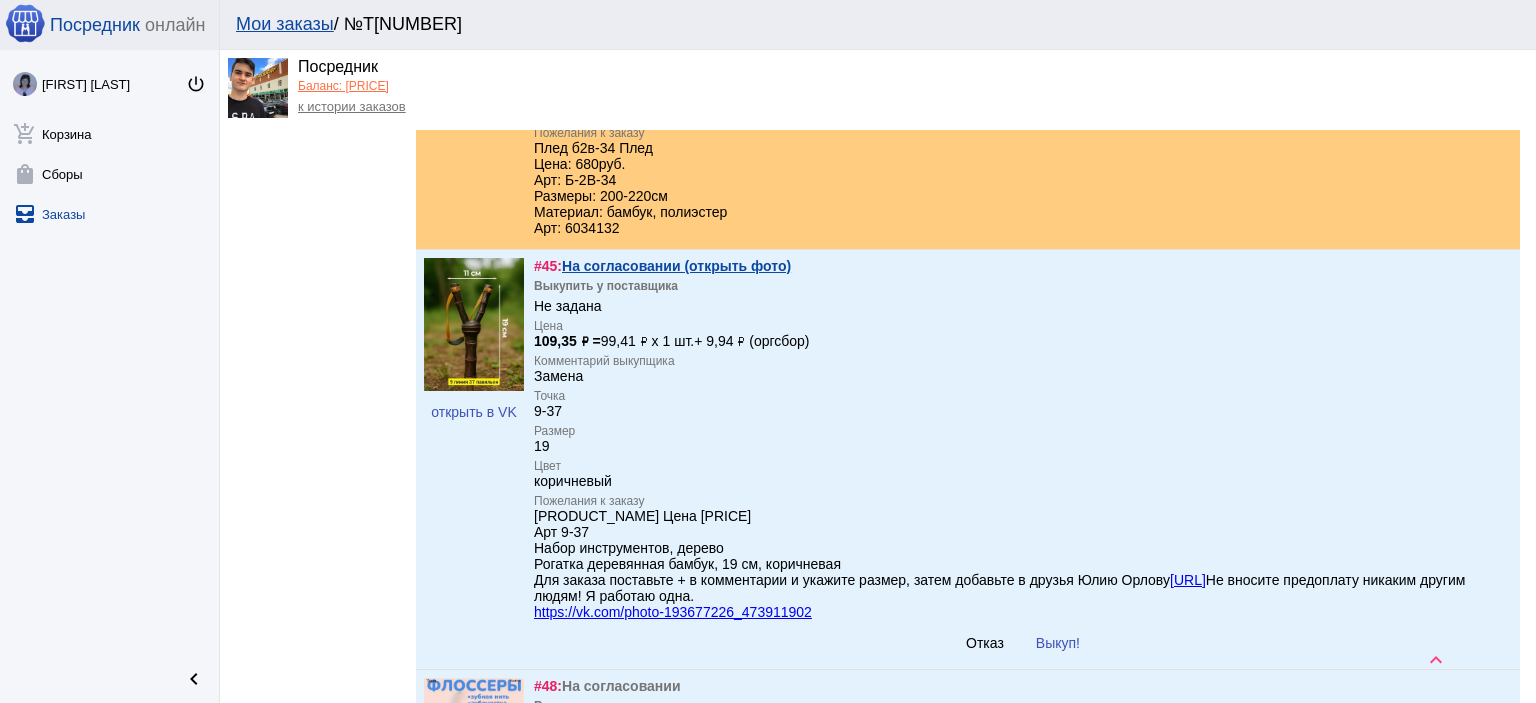 click on "Выкуп!" at bounding box center (1058, 643) 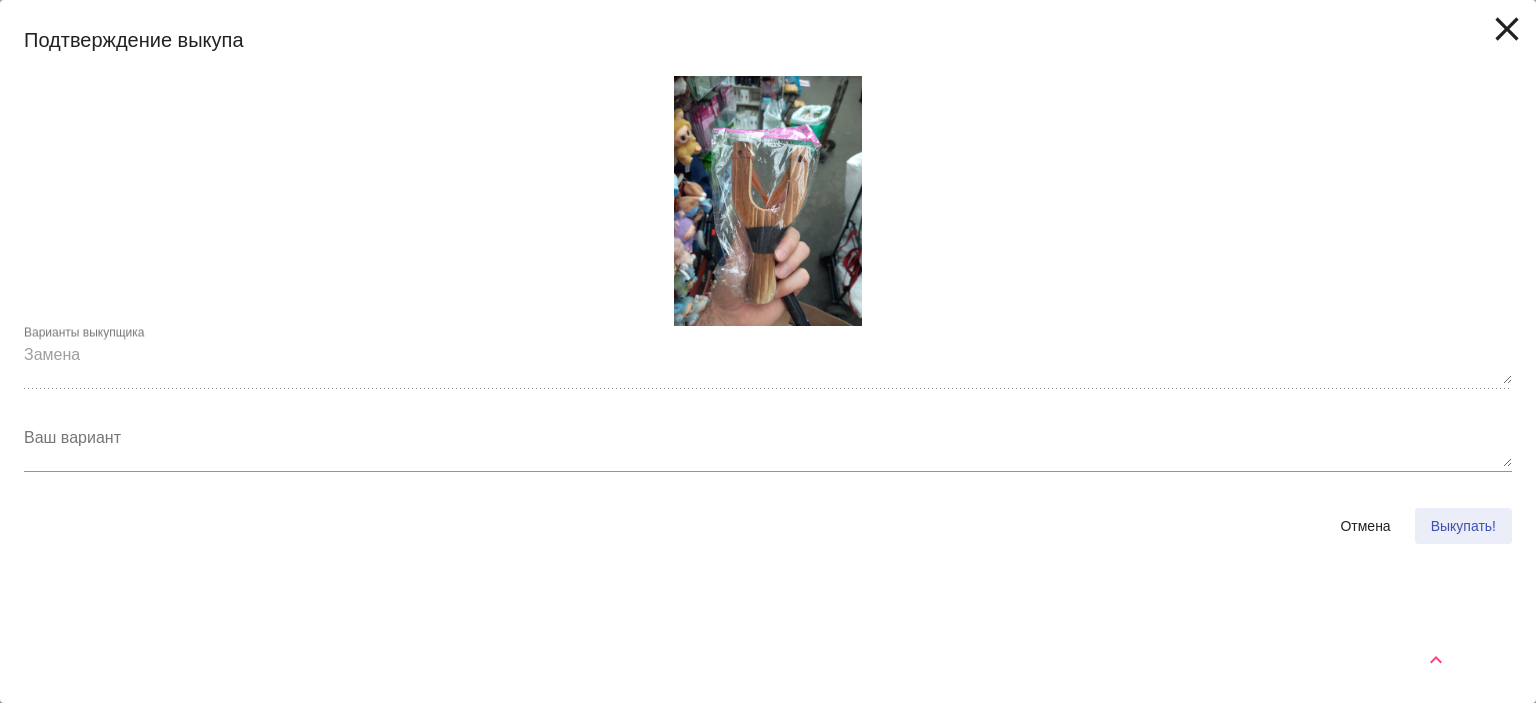 click on "Выкупать!" at bounding box center (1463, 526) 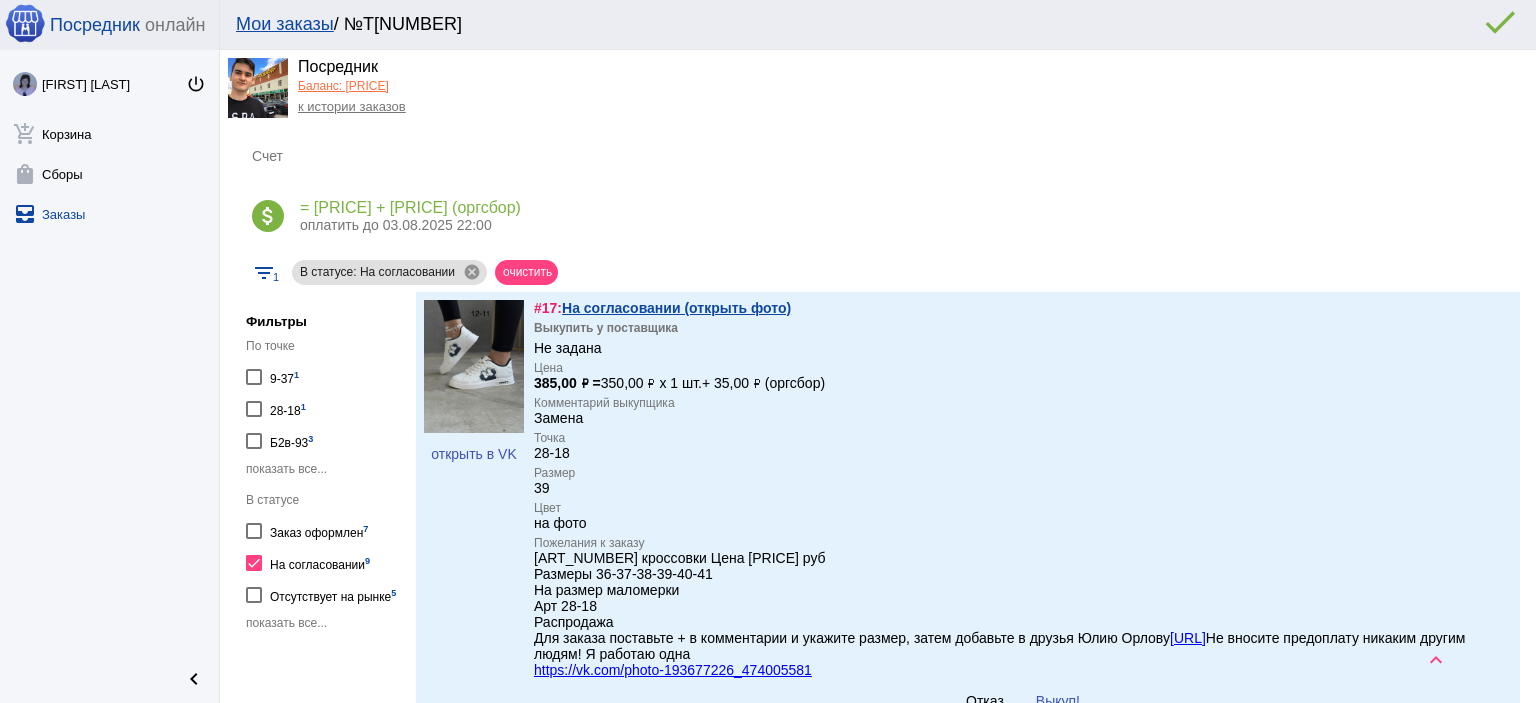 scroll, scrollTop: 300, scrollLeft: 0, axis: vertical 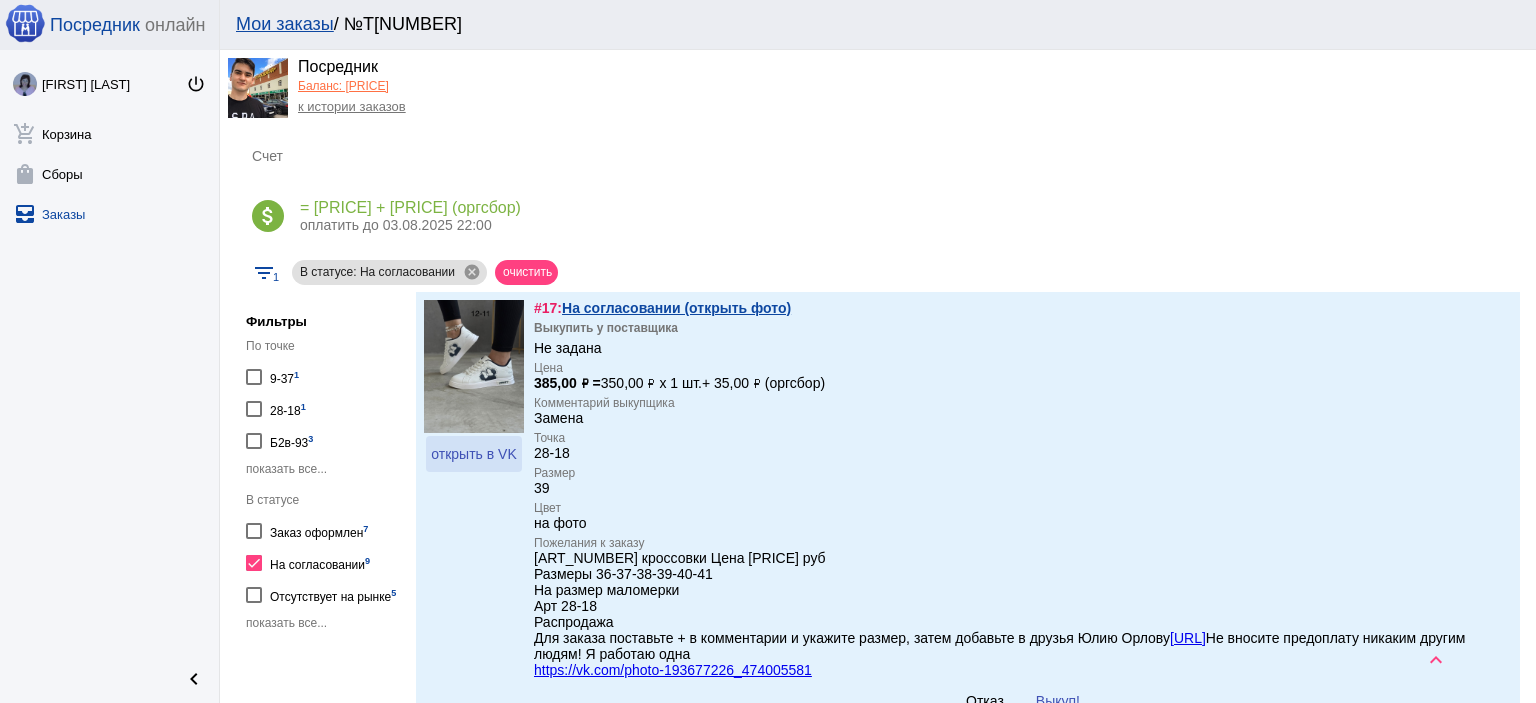 click on "открыть в VK" at bounding box center [473, 454] 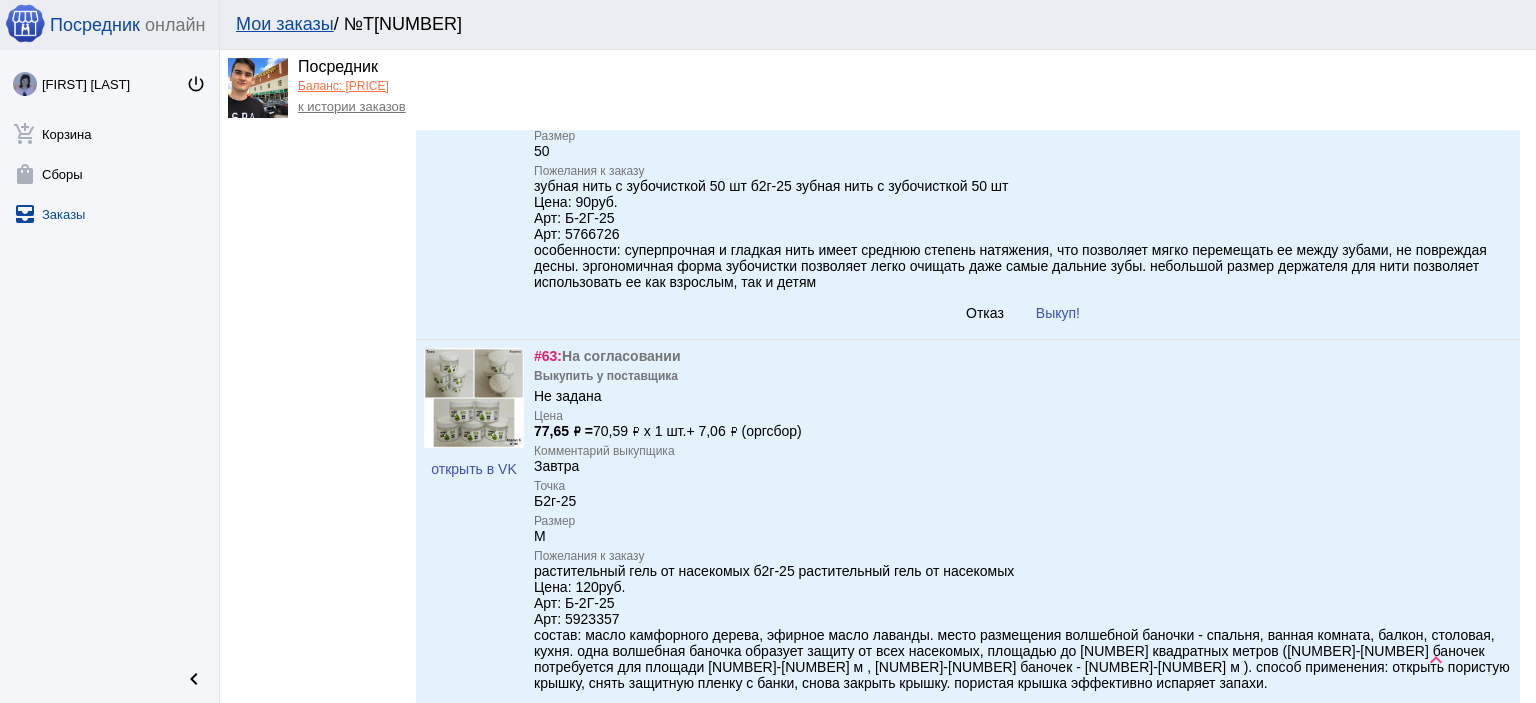 scroll, scrollTop: 1900, scrollLeft: 0, axis: vertical 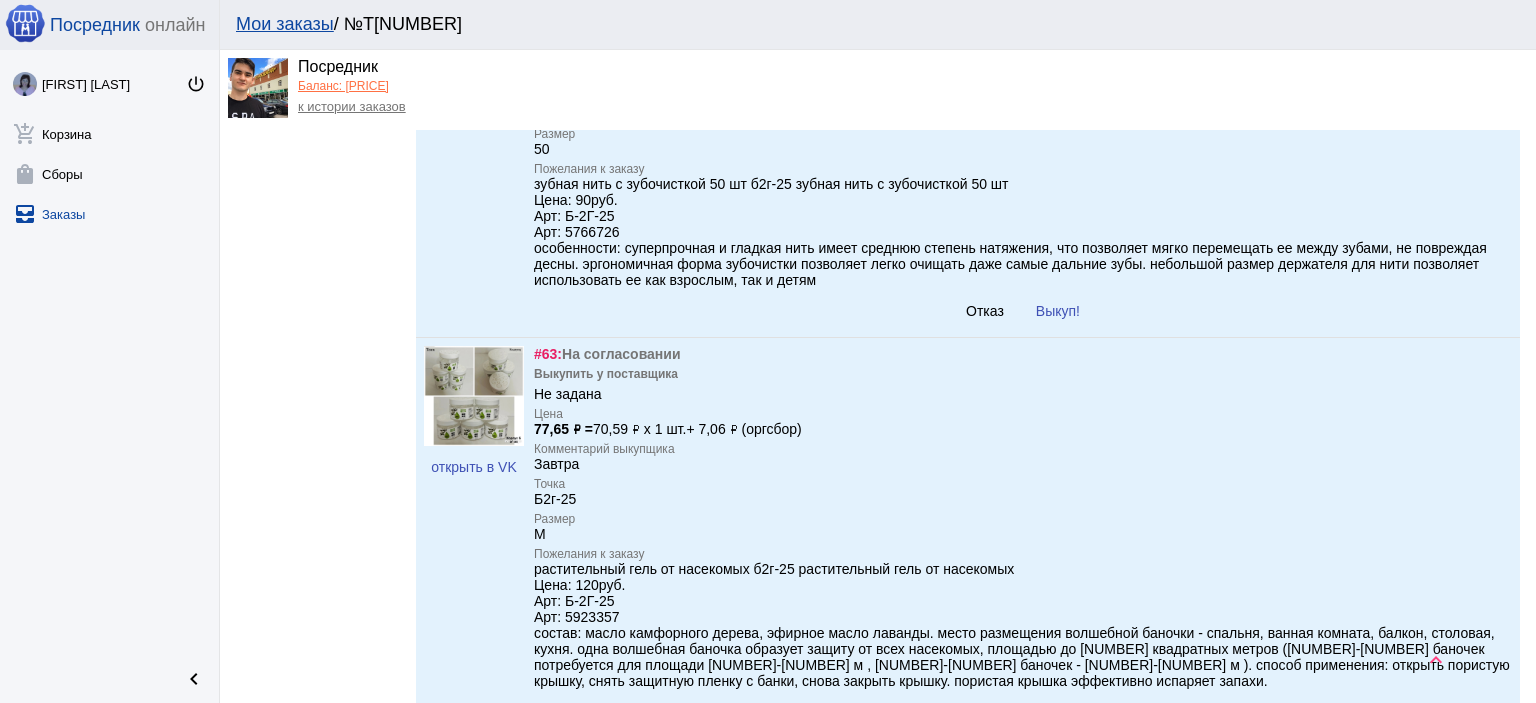 click on "Выкуп!" at bounding box center [1058, 311] 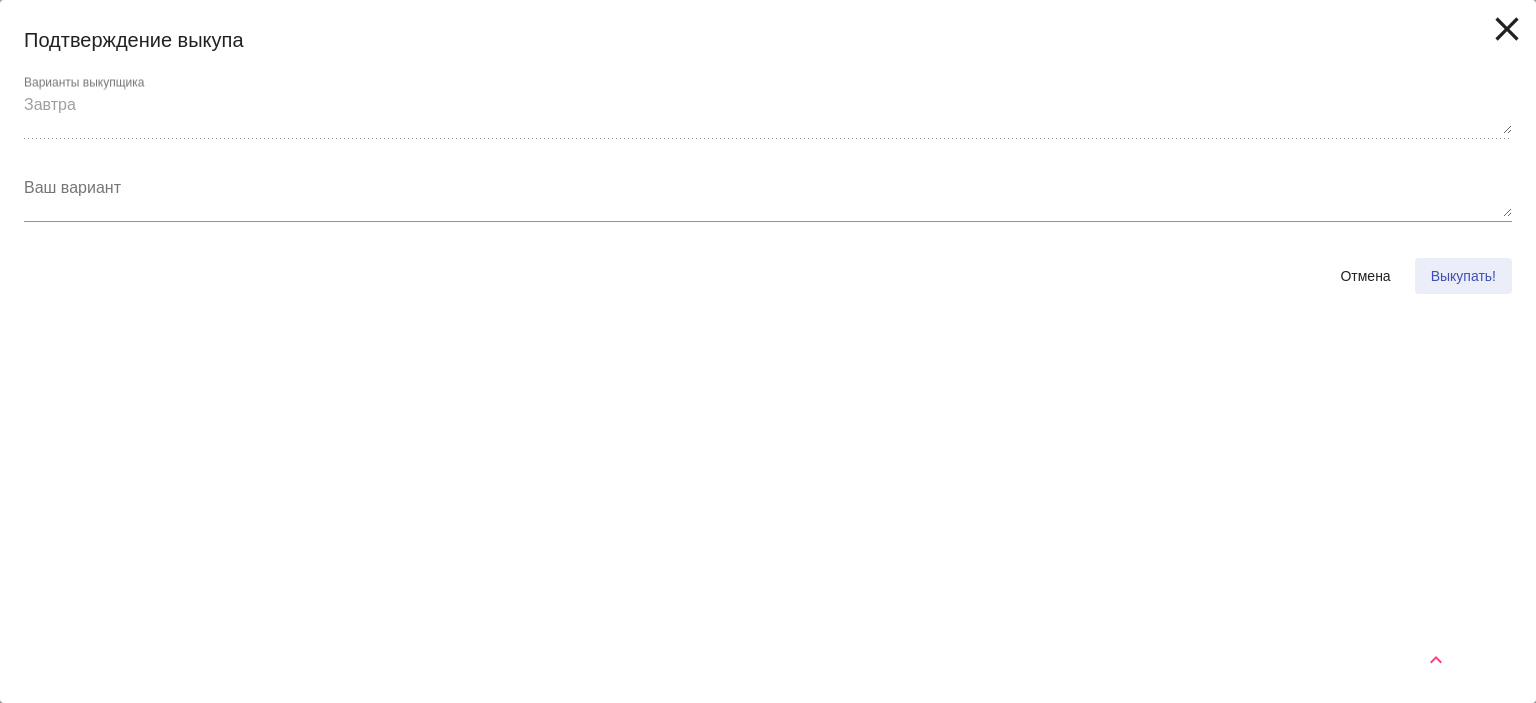 click on "Выкупать!" at bounding box center (1463, 276) 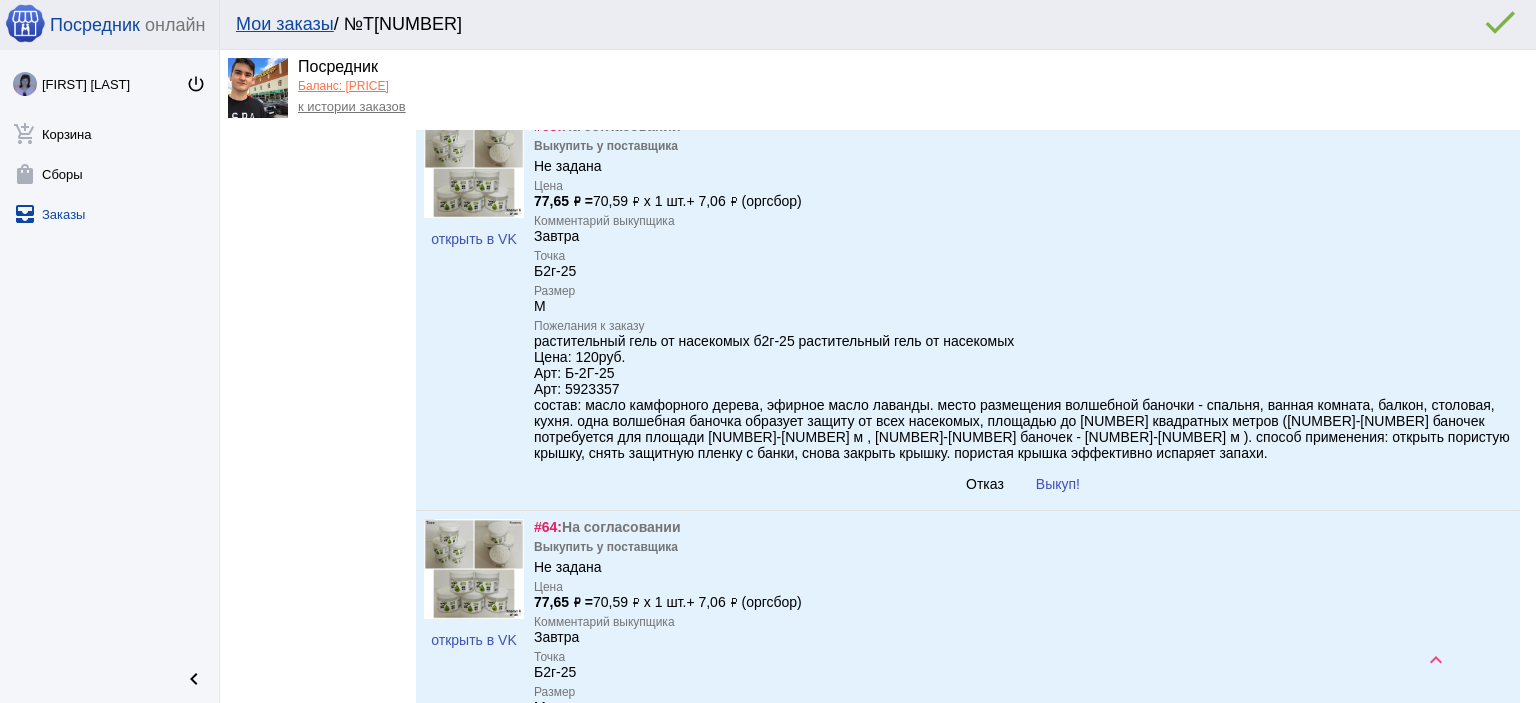 scroll, scrollTop: 2100, scrollLeft: 0, axis: vertical 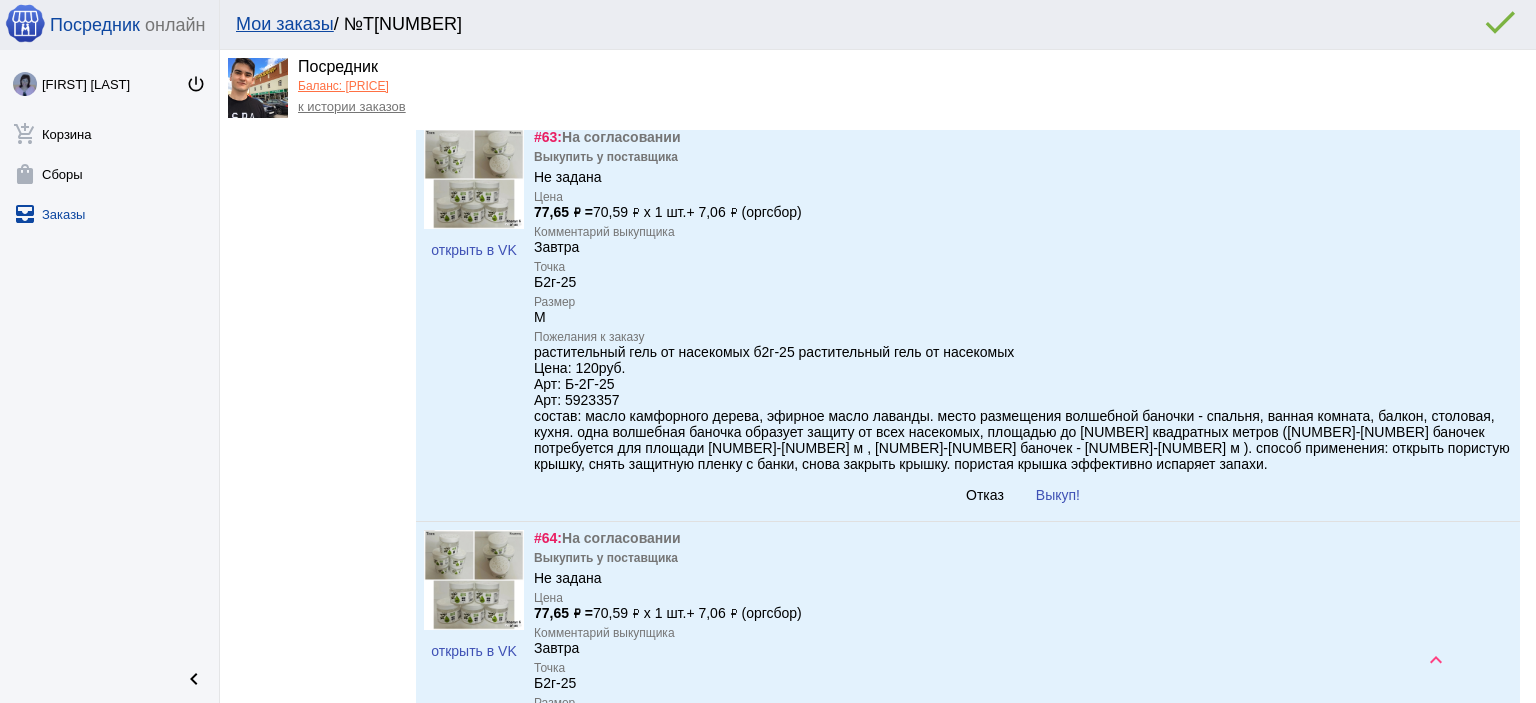 click on "Выкуп!" at bounding box center [1058, 495] 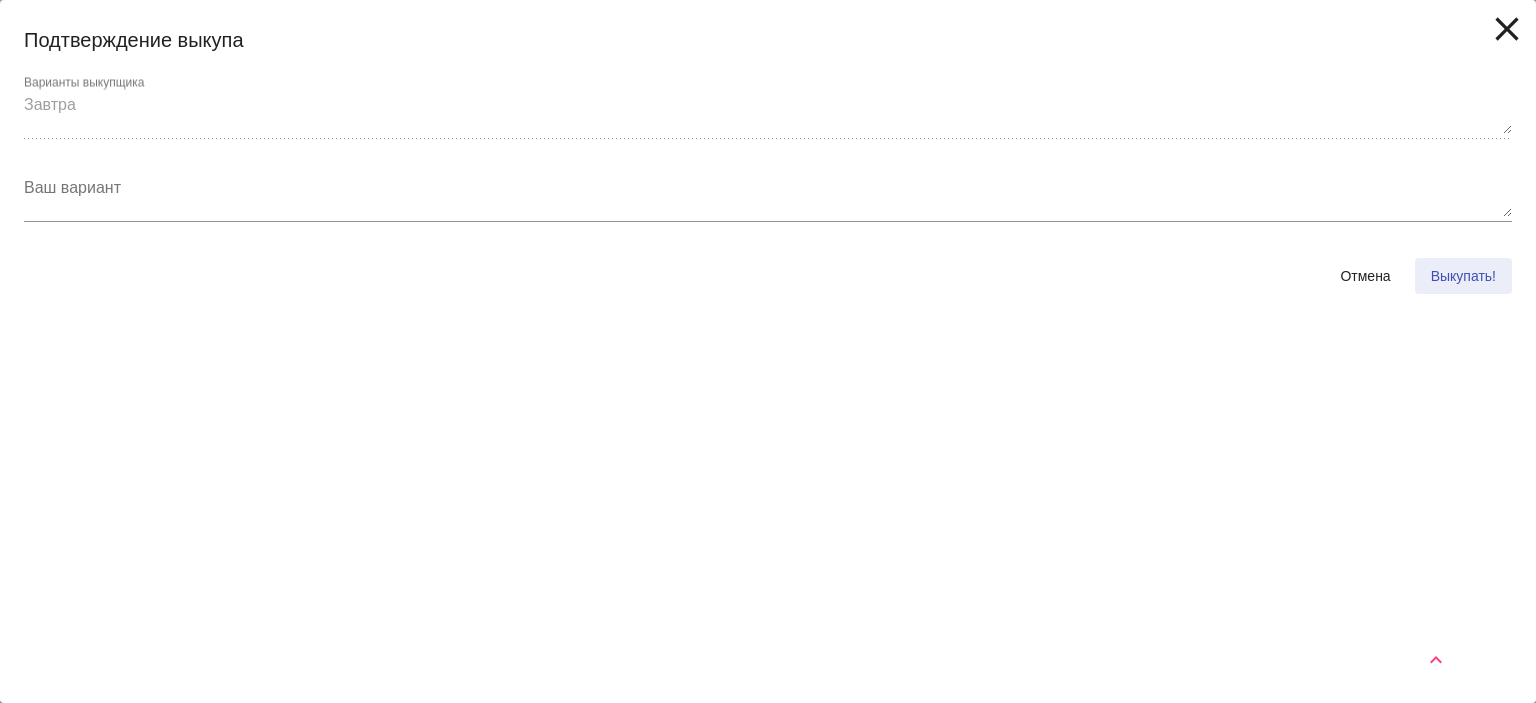 click on "Выкупать!" at bounding box center (1463, 276) 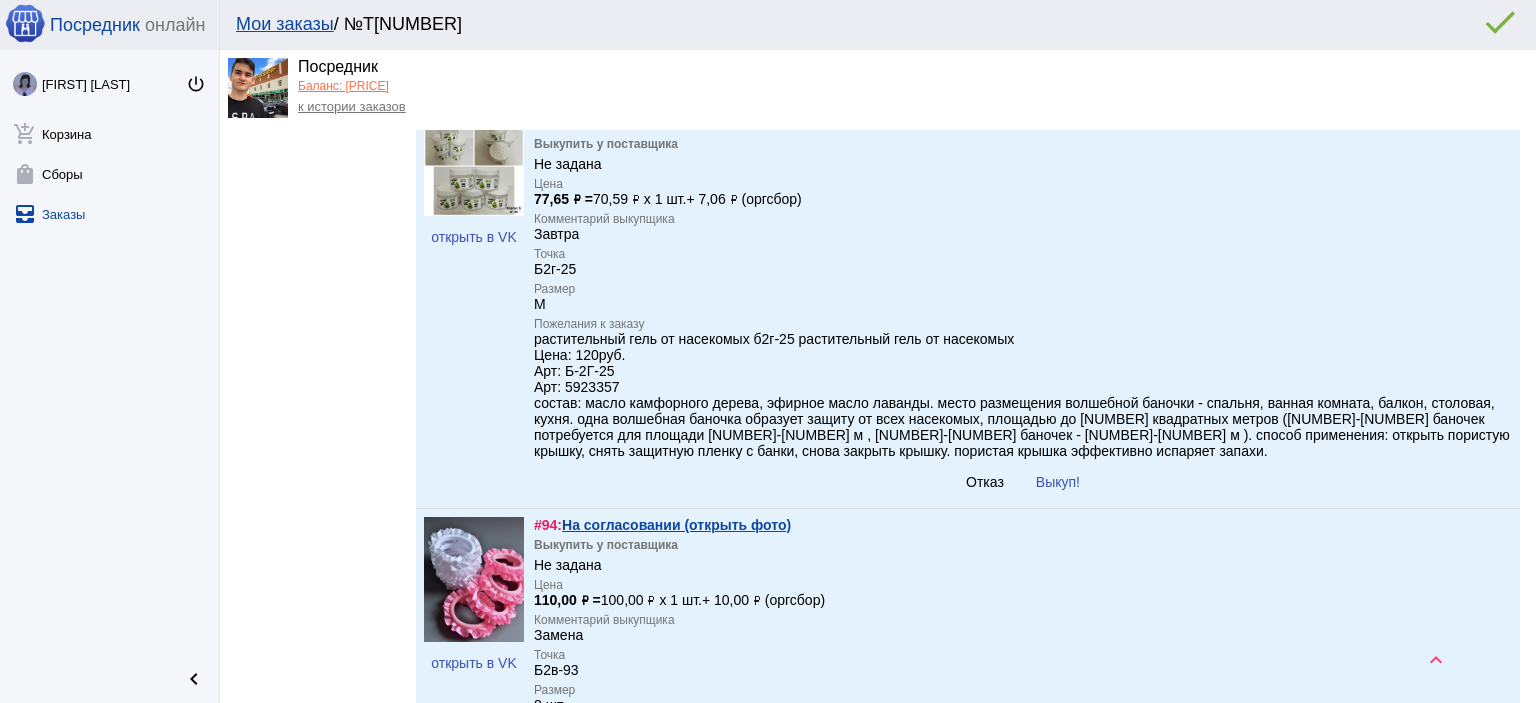 scroll, scrollTop: 2500, scrollLeft: 0, axis: vertical 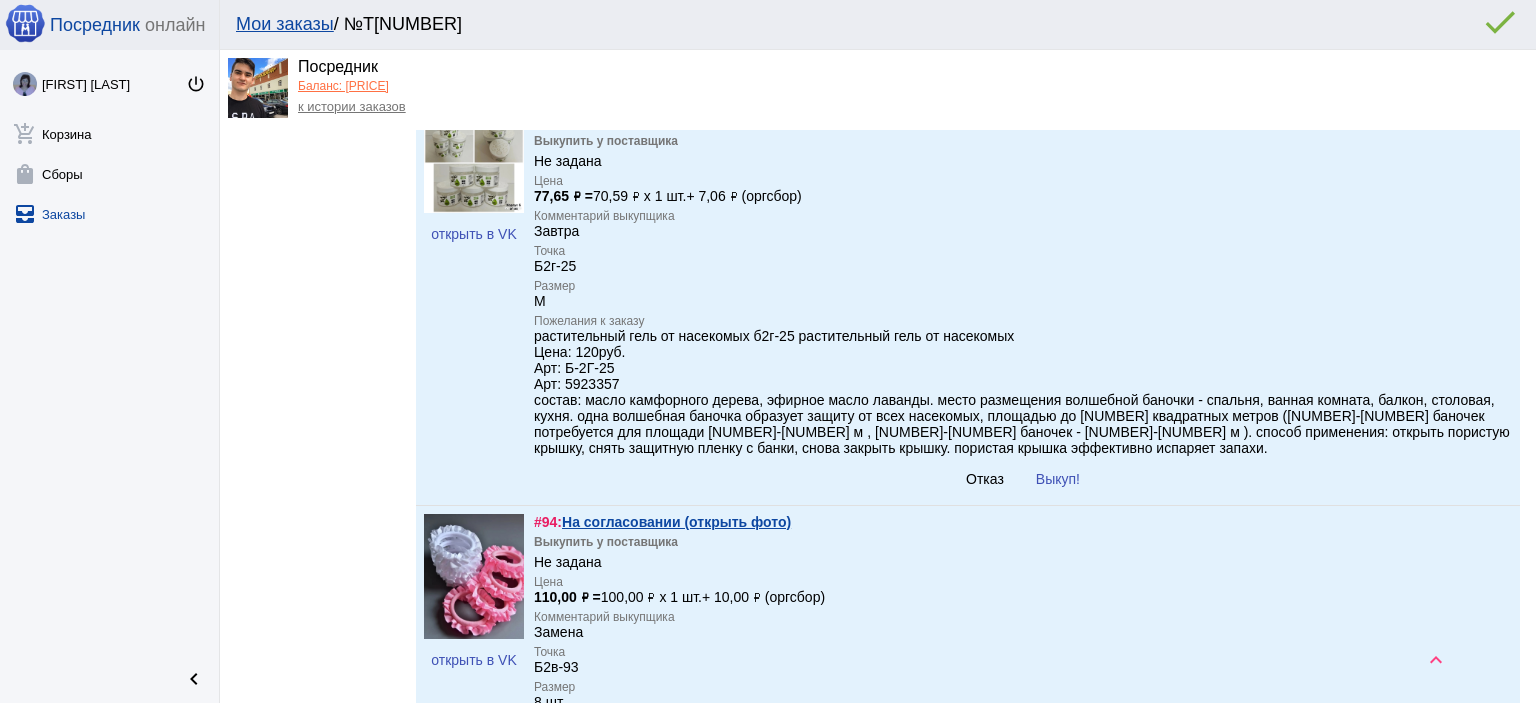 click on "Выкуп!" at bounding box center [1058, 479] 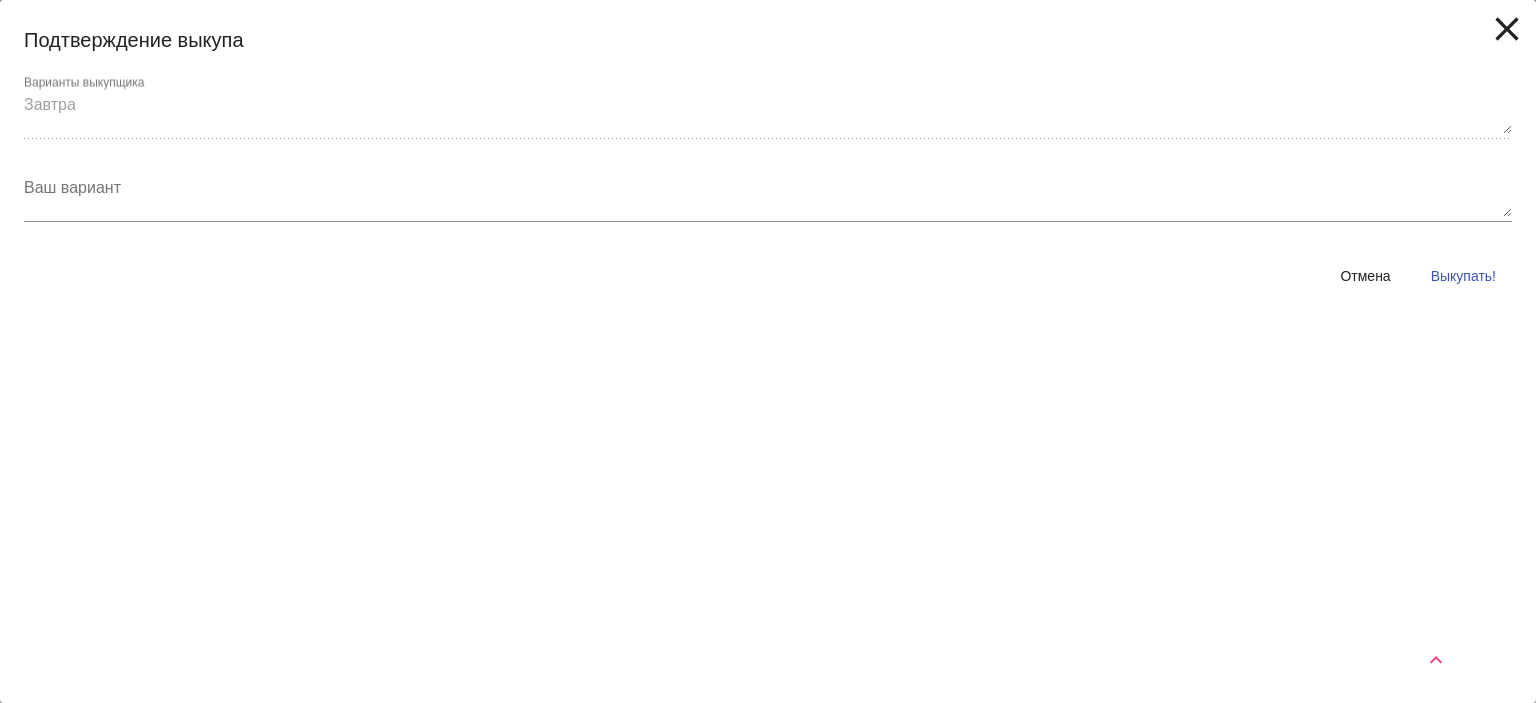 click on "Выкупать!" at bounding box center (1463, 276) 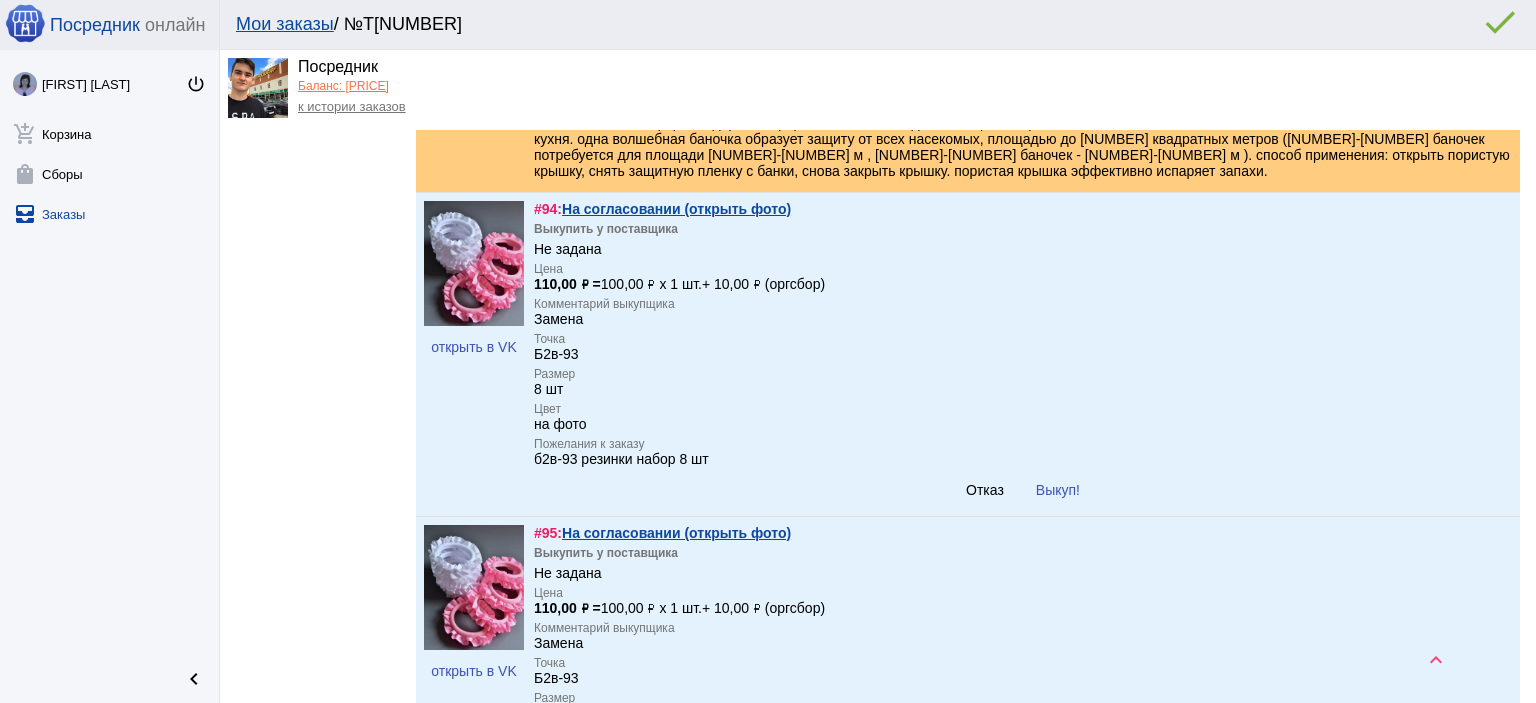 scroll, scrollTop: 2800, scrollLeft: 0, axis: vertical 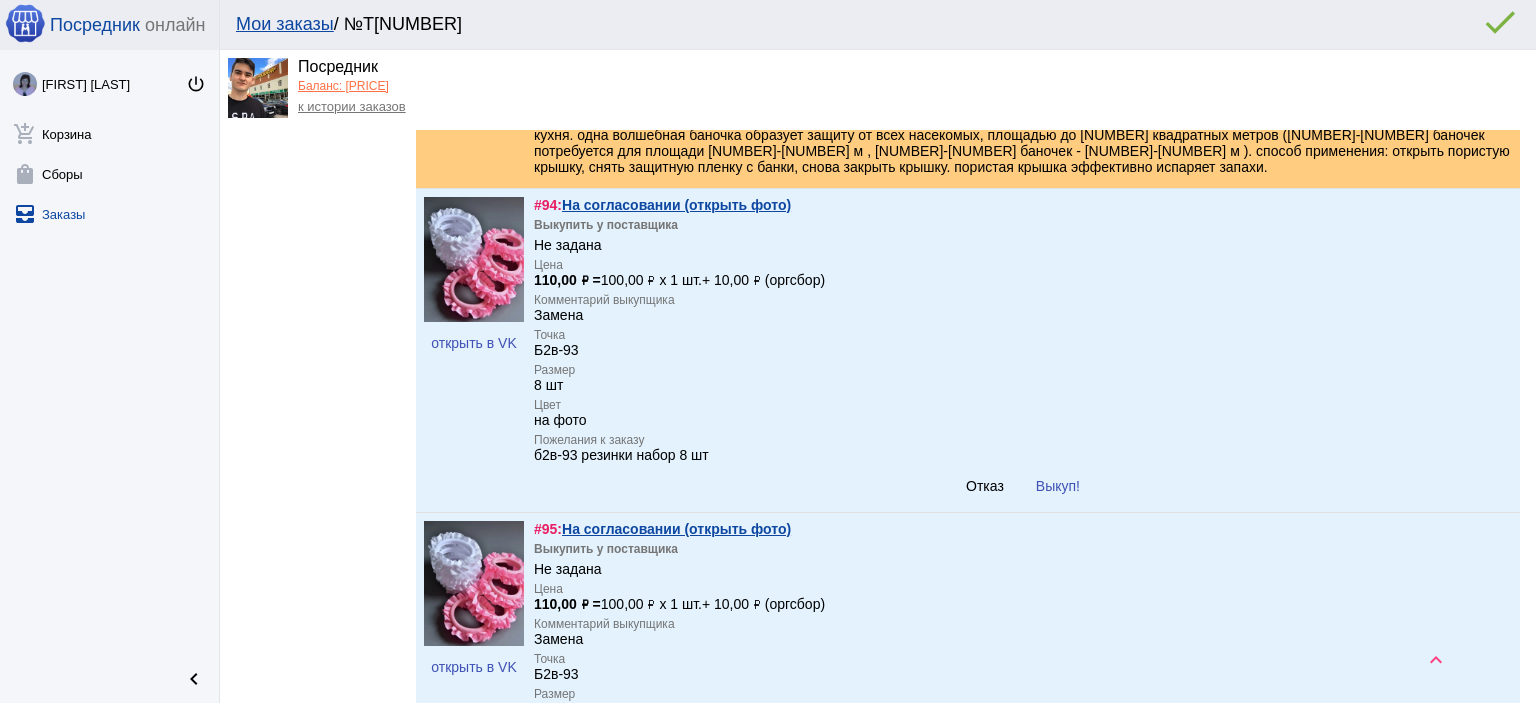 click on "На согласовании (открыть фото)" at bounding box center [676, 205] 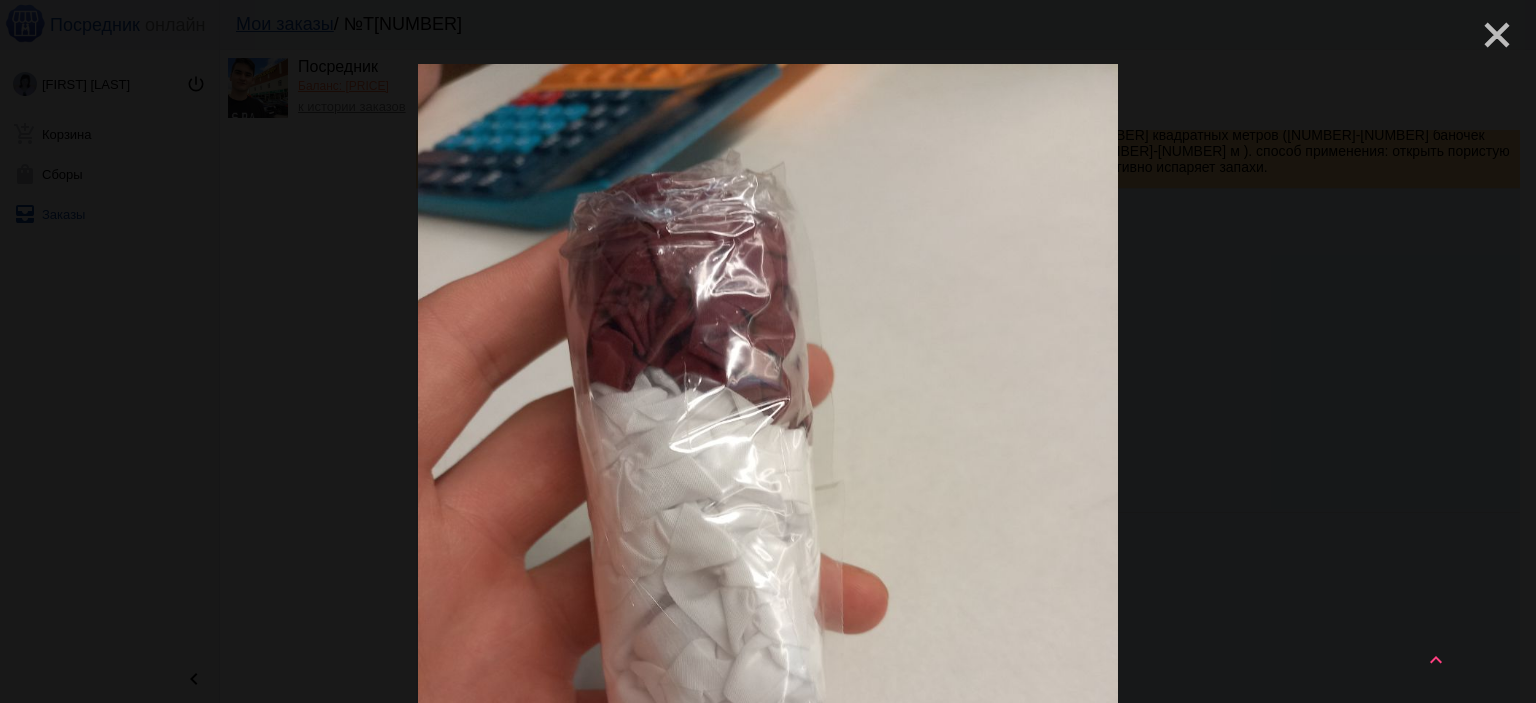 click on "close" 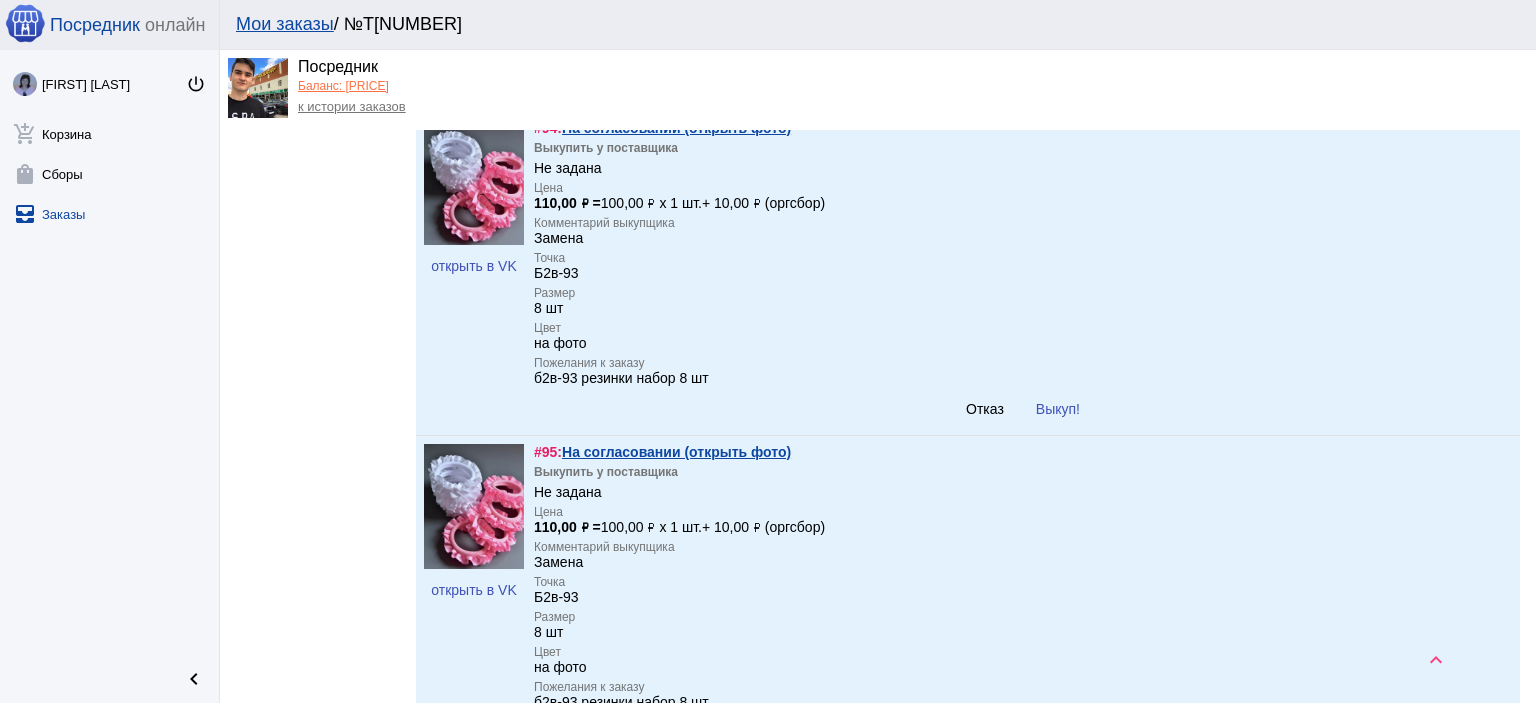 scroll, scrollTop: 3000, scrollLeft: 0, axis: vertical 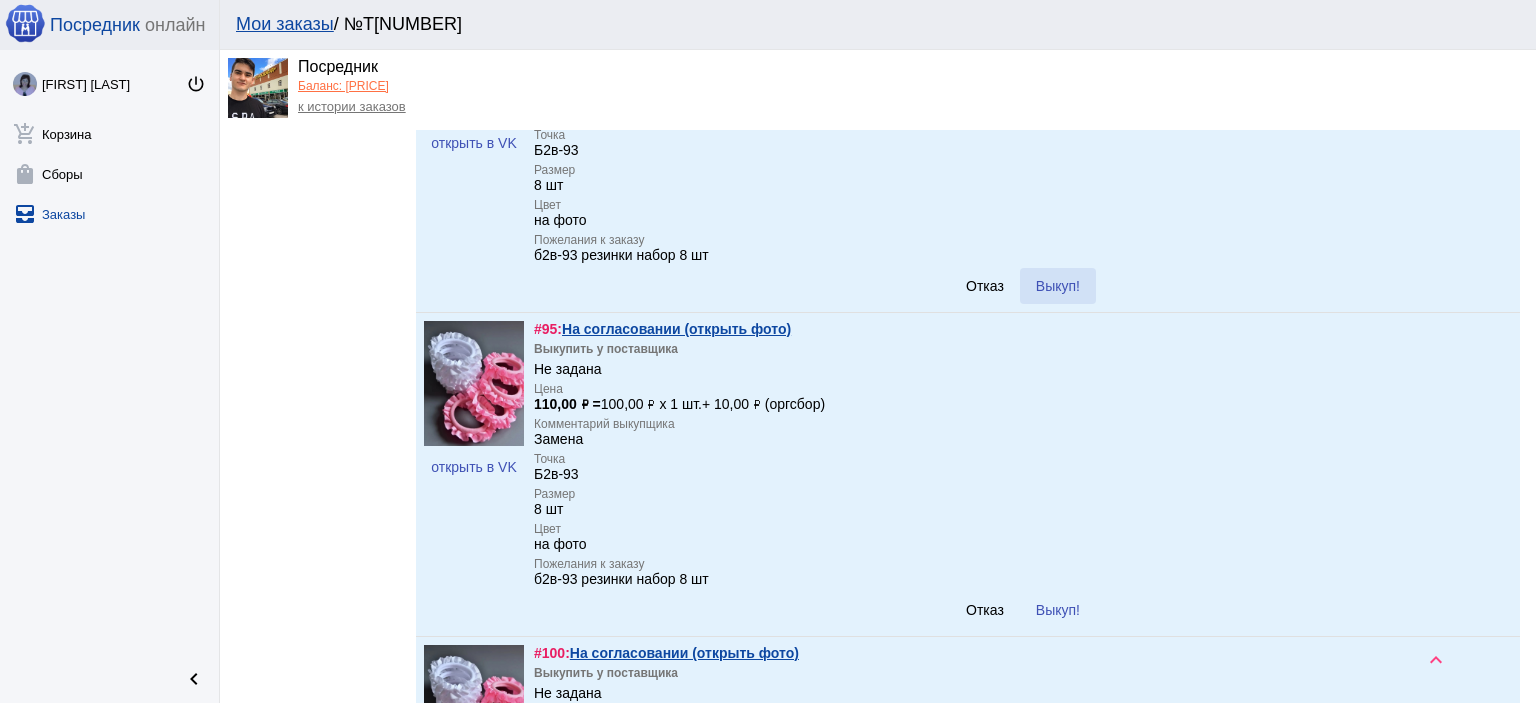 click on "Выкуп!" at bounding box center (1058, 286) 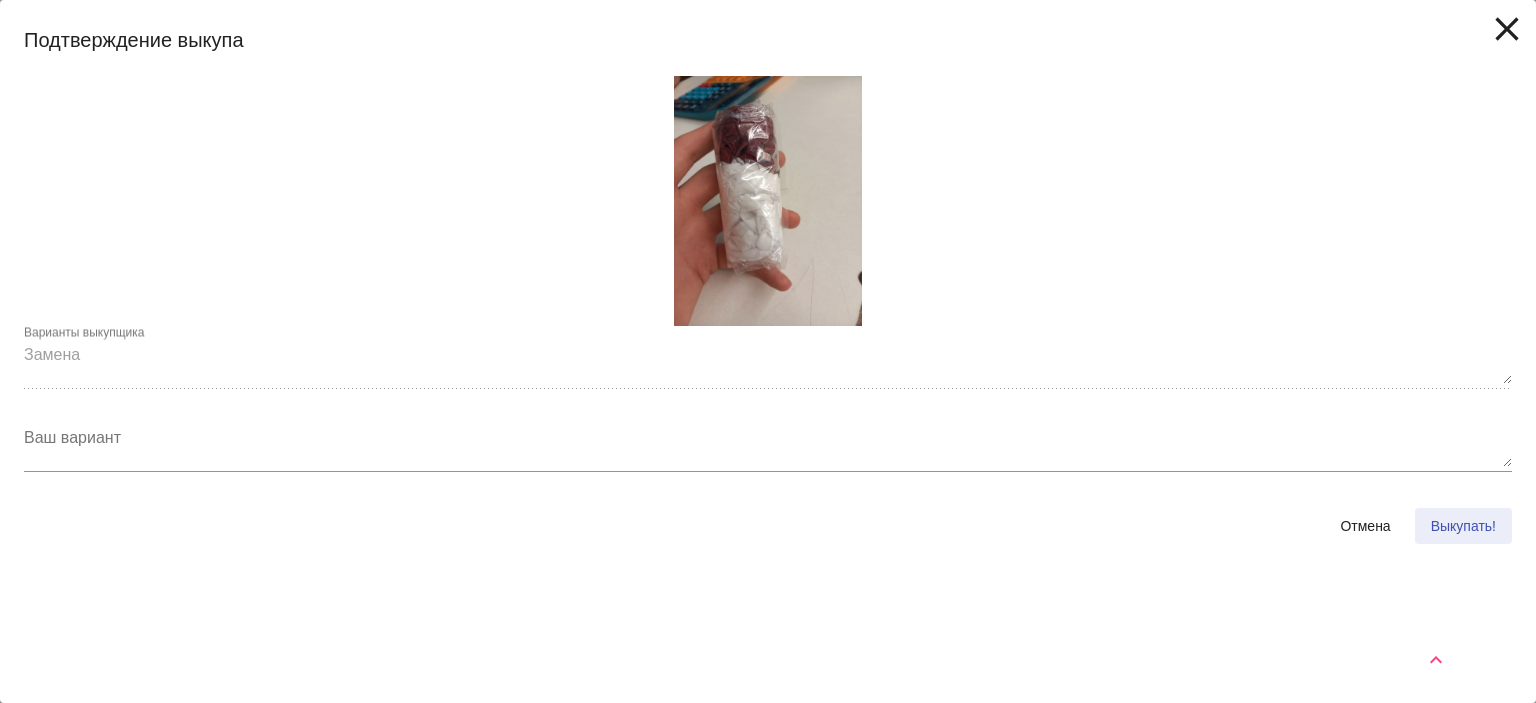 click on "Выкупать!" at bounding box center (1463, 526) 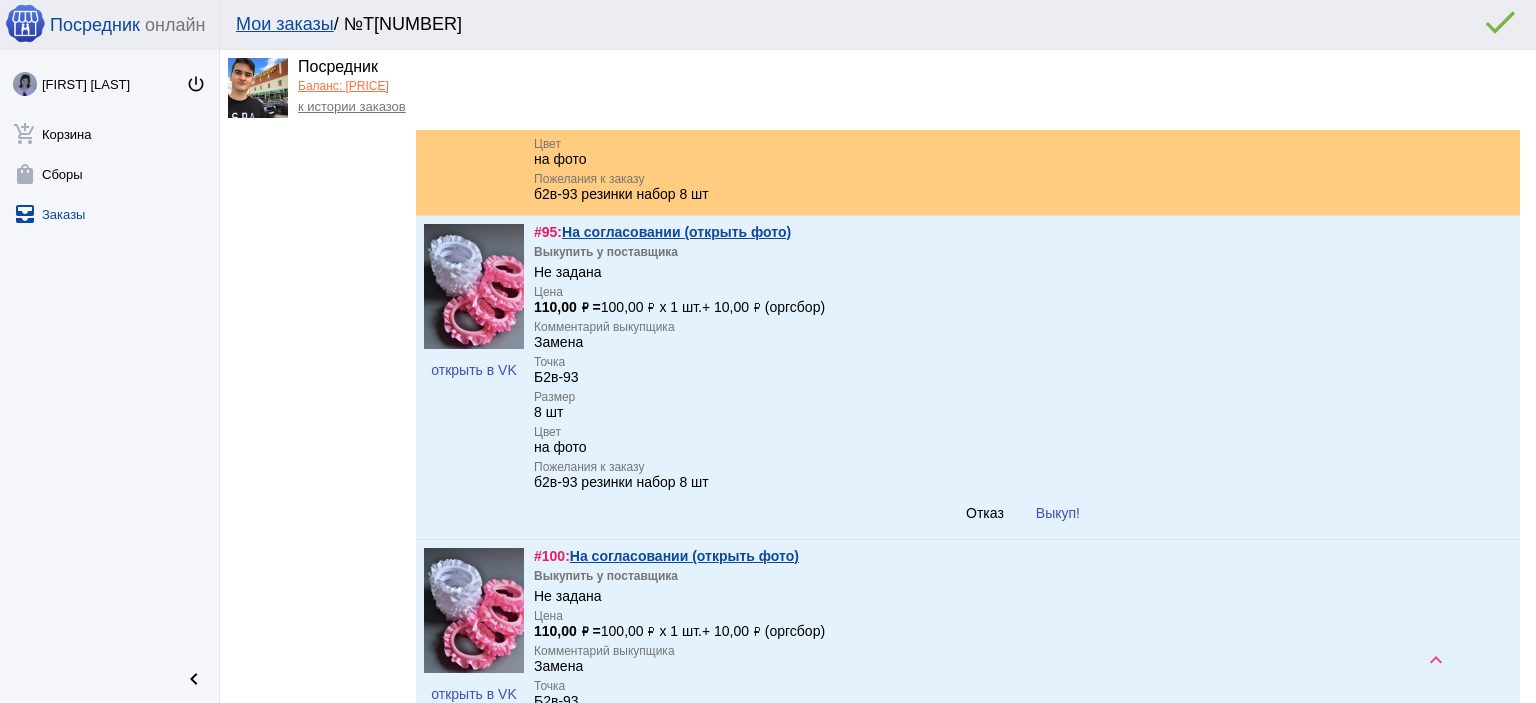 scroll, scrollTop: 3400, scrollLeft: 0, axis: vertical 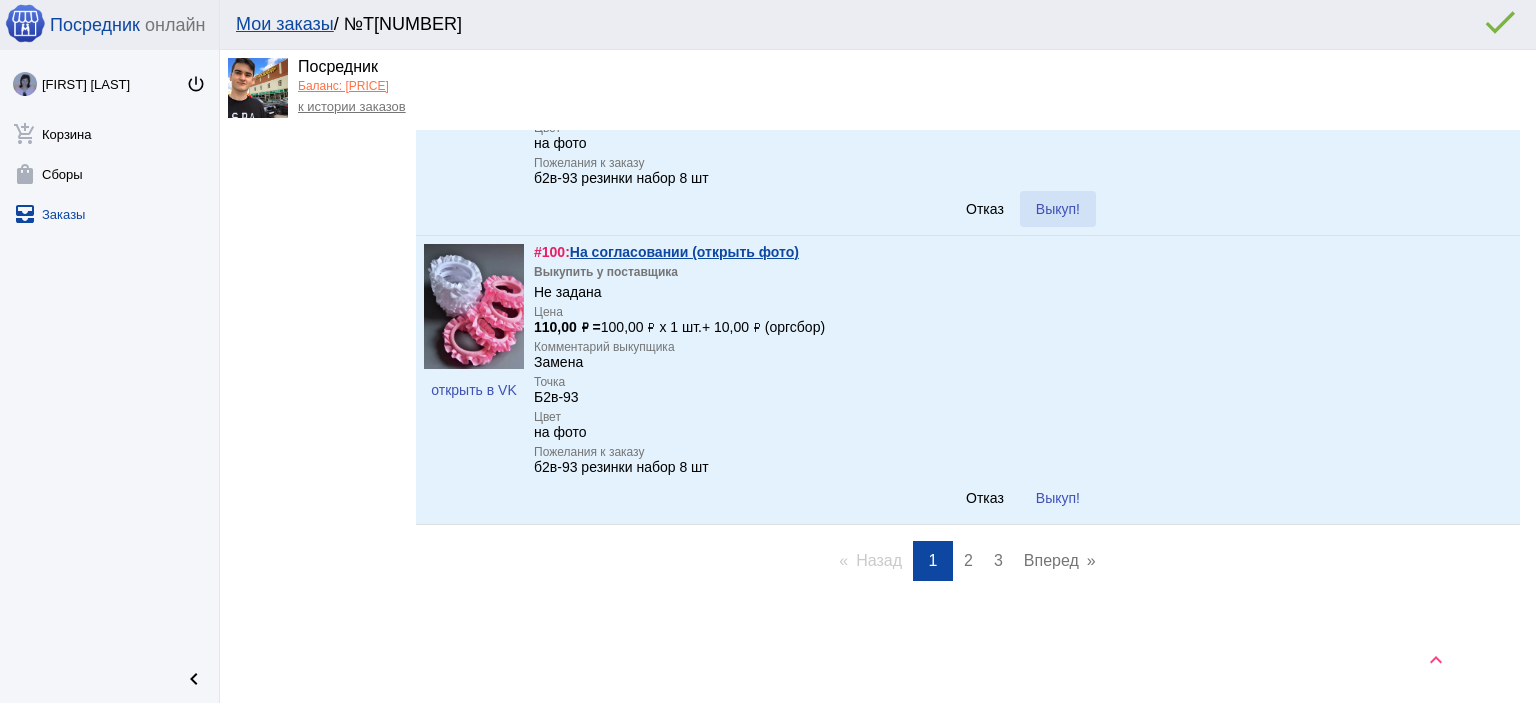 click on "Выкуп!" at bounding box center [1058, 209] 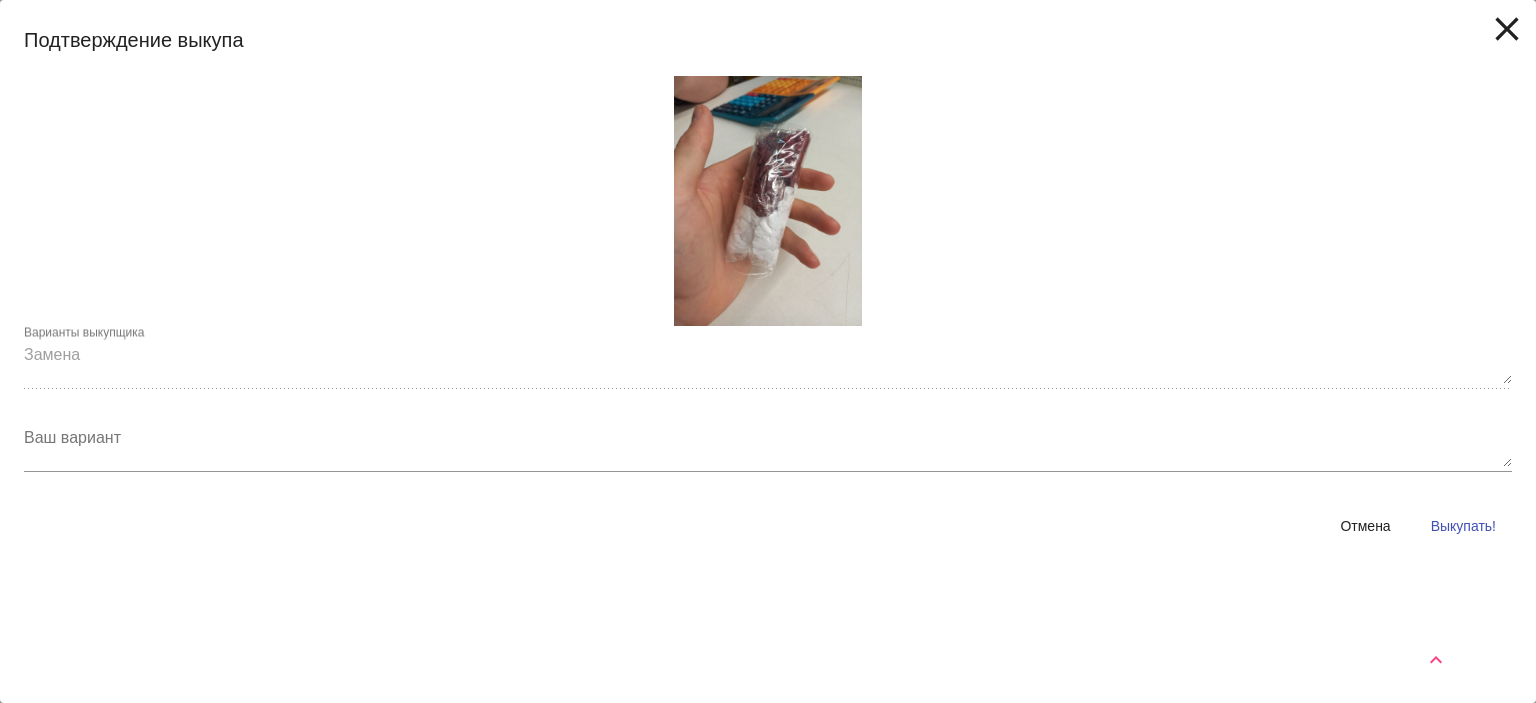 click on "Отмена Выкупать!" at bounding box center (768, 526) 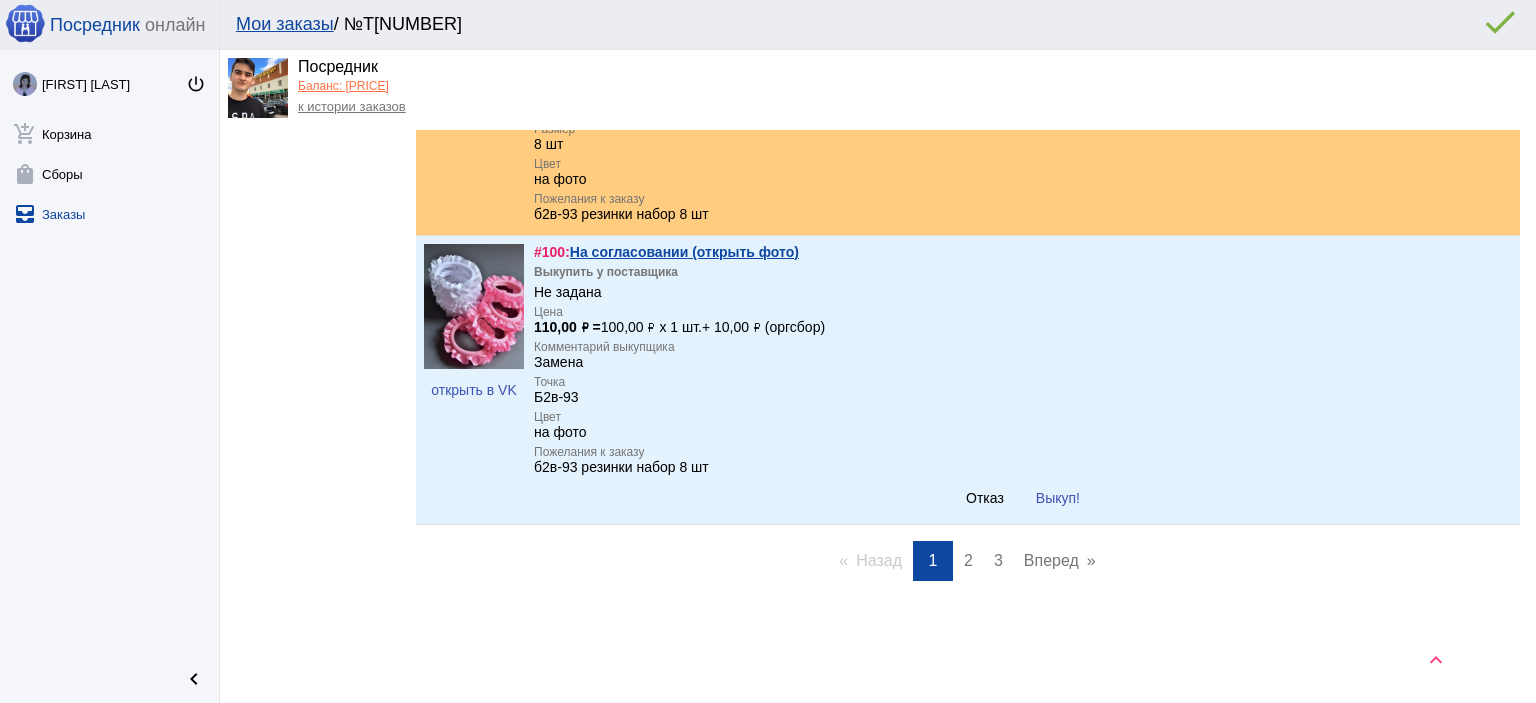 scroll, scrollTop: 3423, scrollLeft: 0, axis: vertical 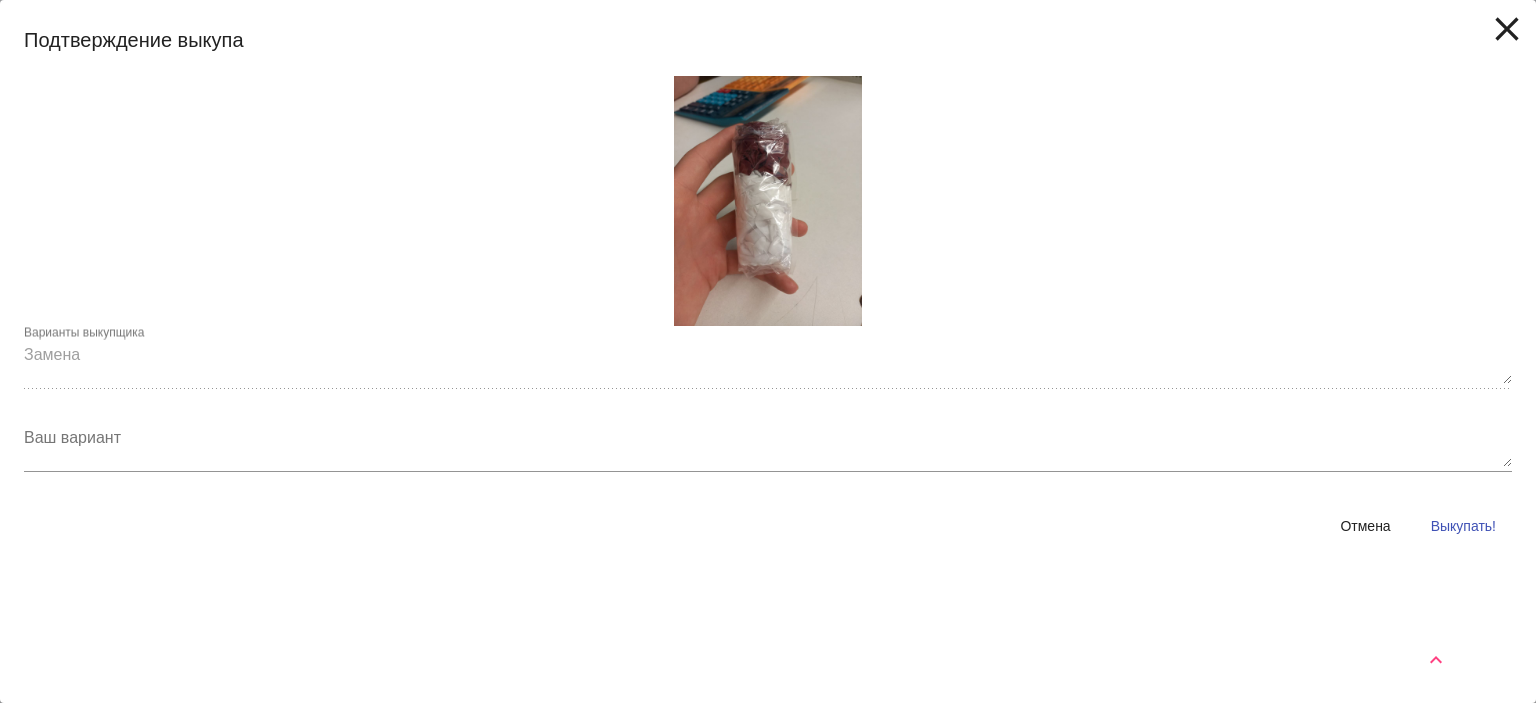 click on "Выкупать!" at bounding box center [1463, 526] 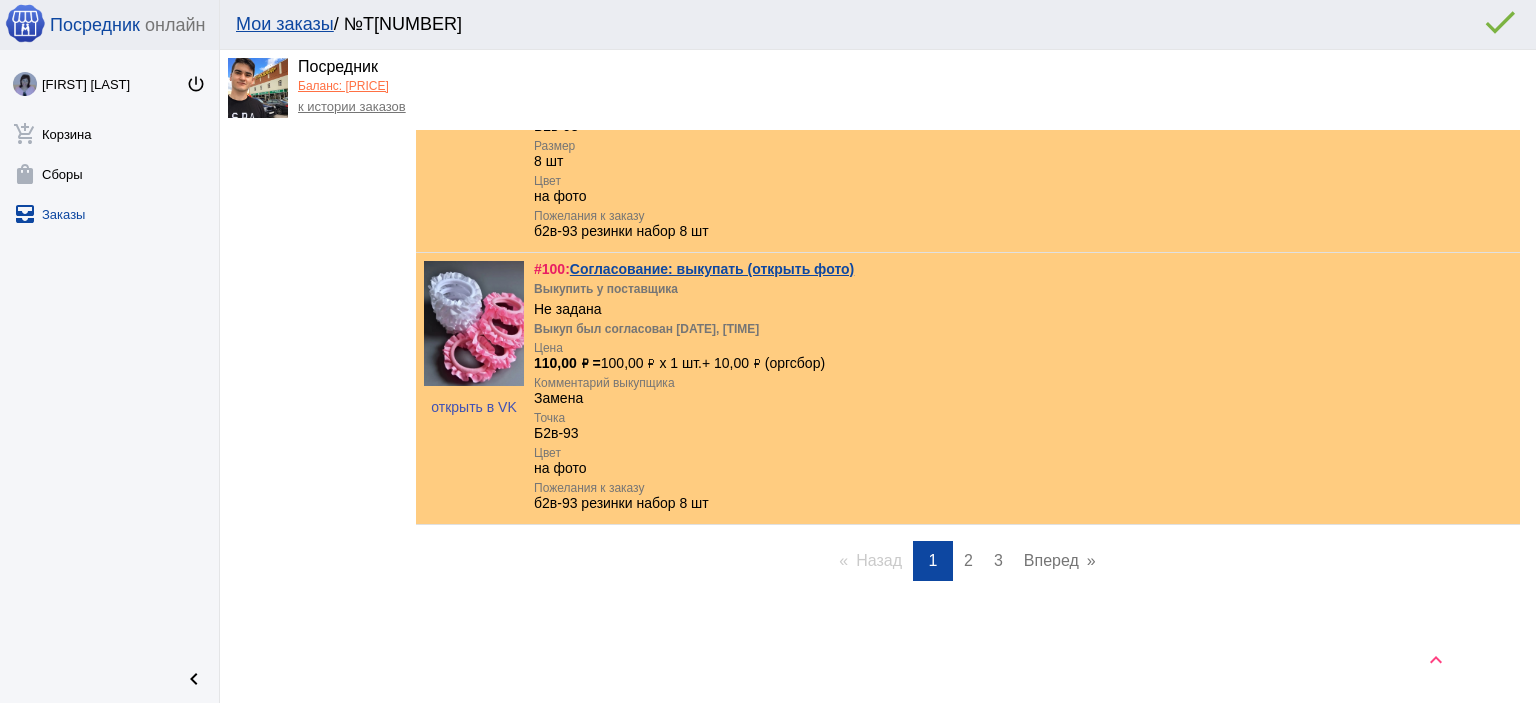 scroll, scrollTop: 3406, scrollLeft: 0, axis: vertical 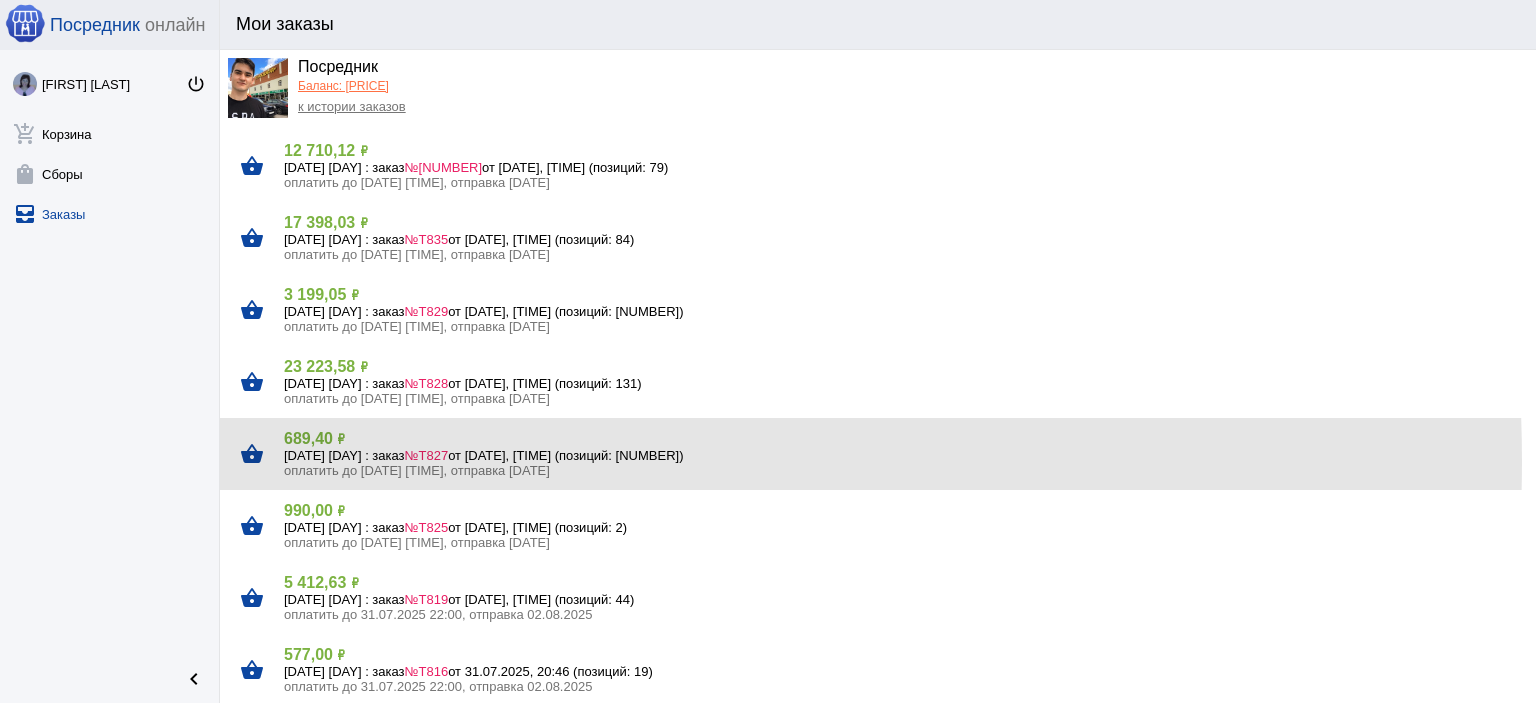 click on "[DATE] [DAY_OF_WEEK] : заказ  №Т[NUMBER]  от [DATE], [TIME] (позиций: [NUMBER])" 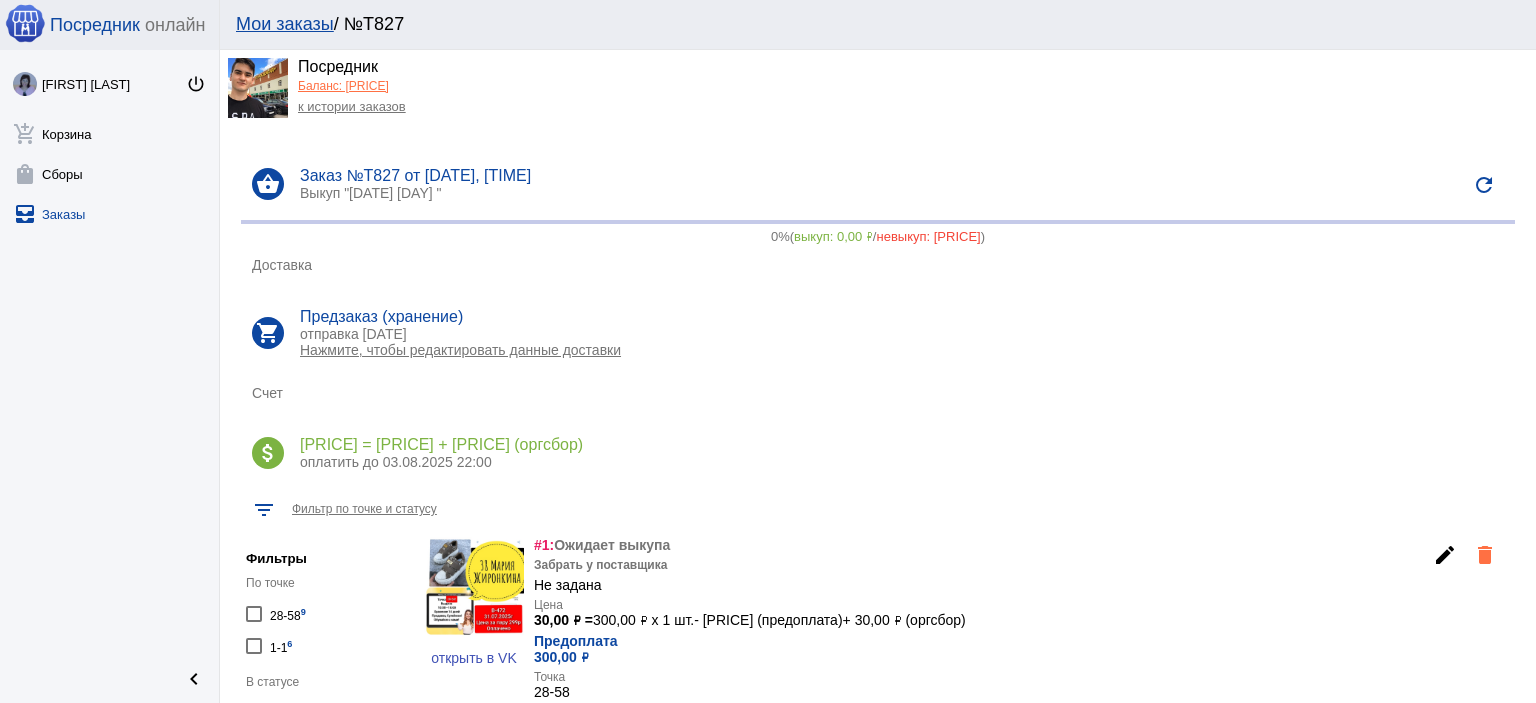 scroll, scrollTop: 0, scrollLeft: 0, axis: both 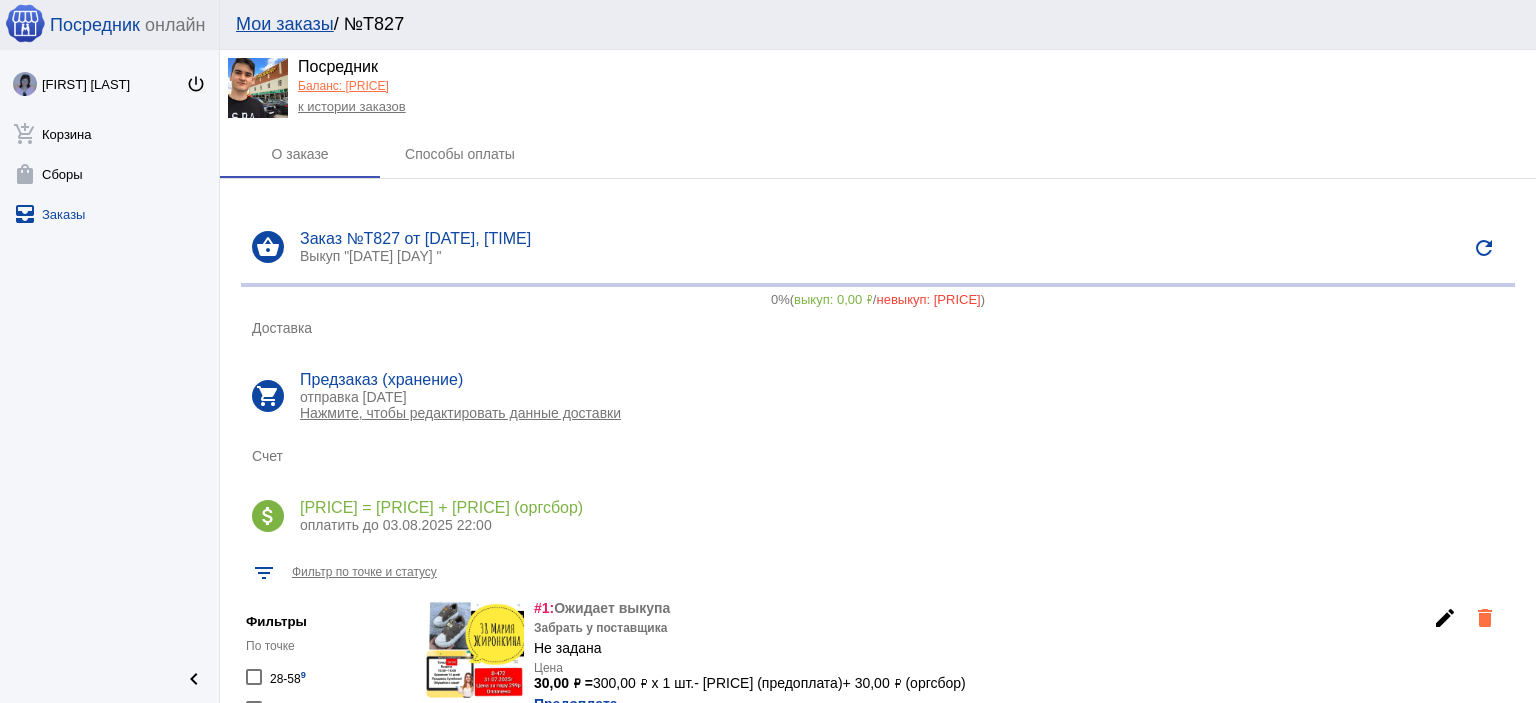click on "к истории заказов" 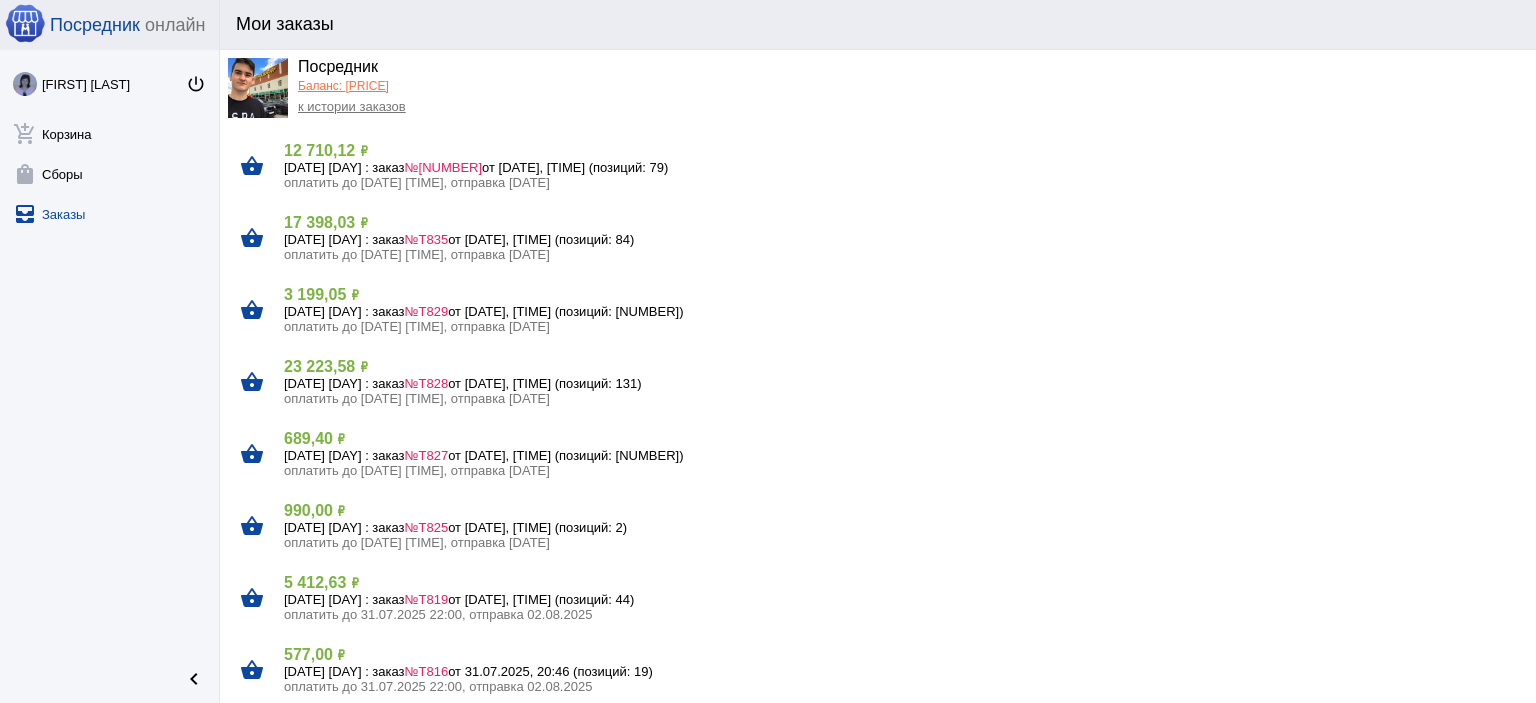 click on "990,00 ₽" 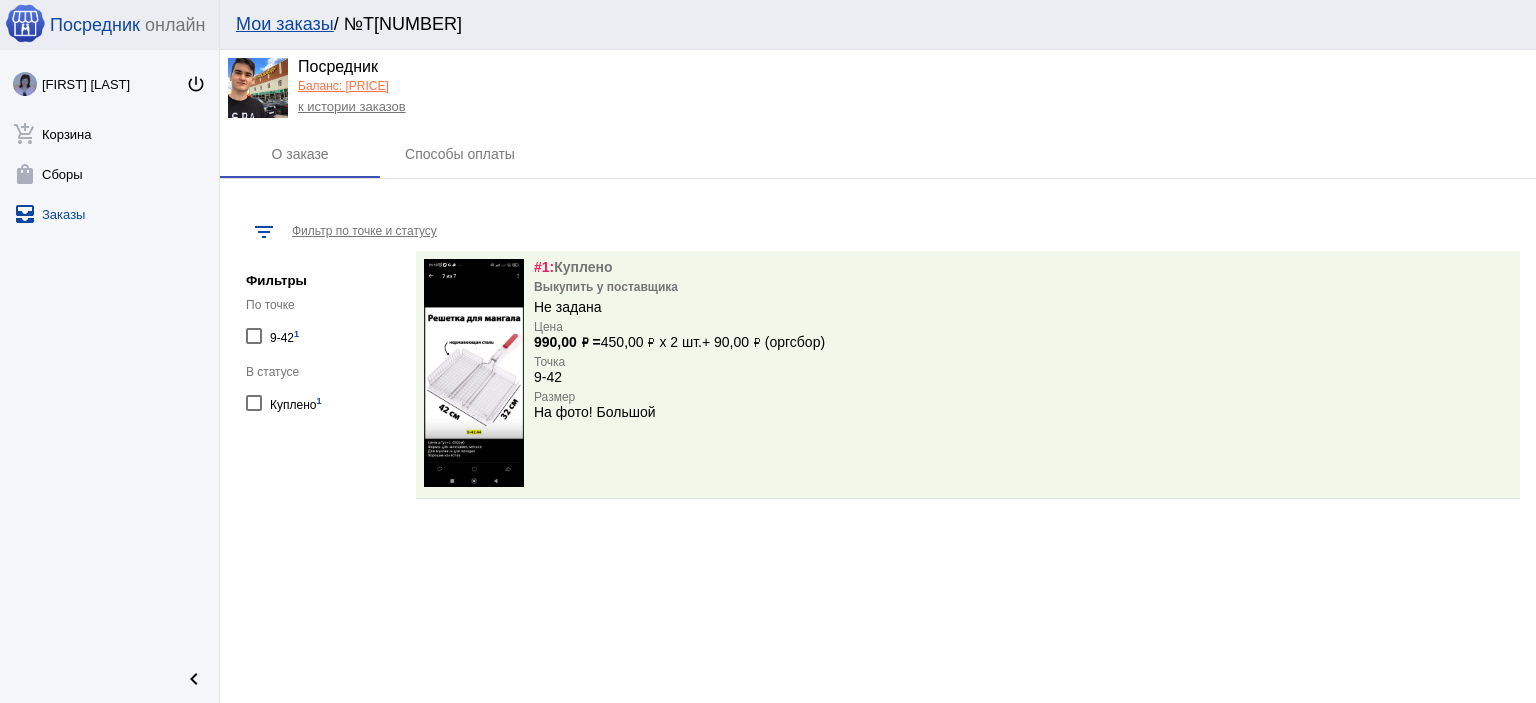 click on "к истории заказов" 